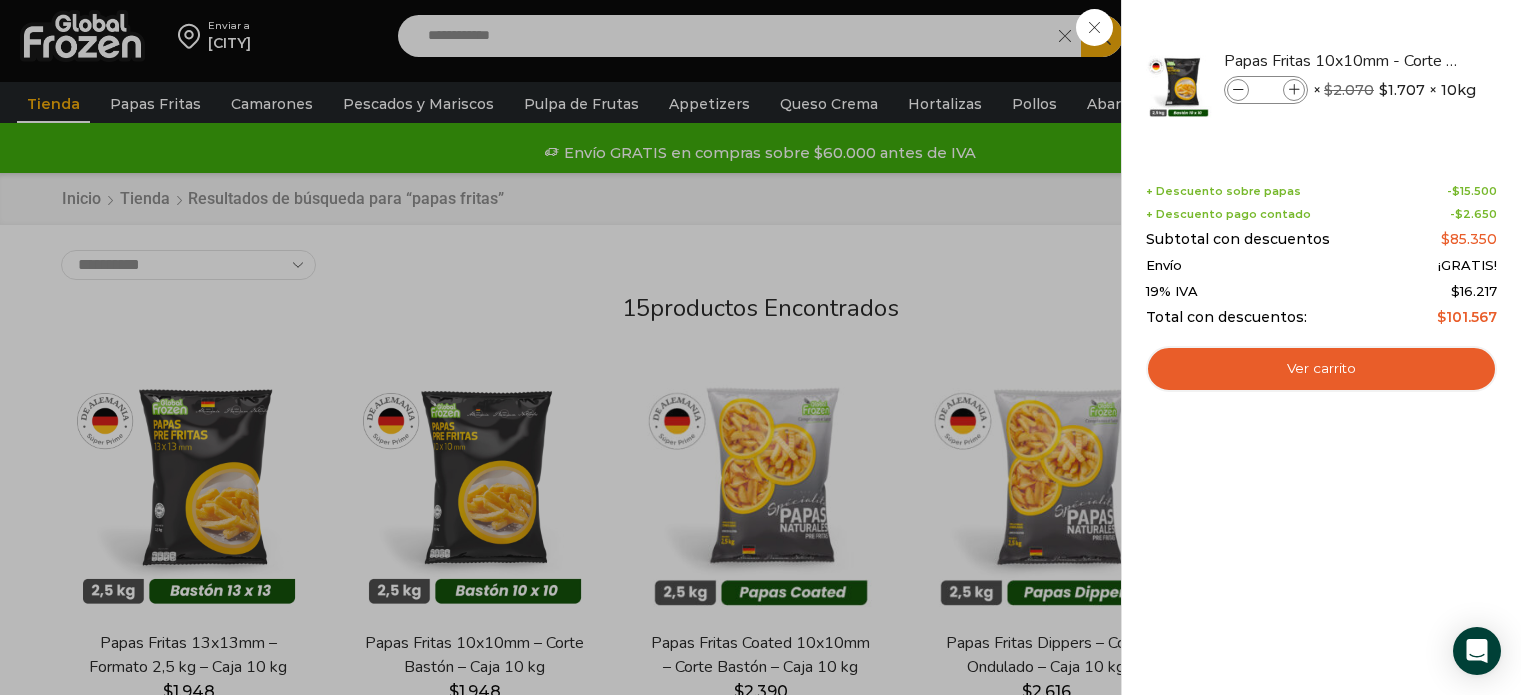 scroll, scrollTop: 200, scrollLeft: 0, axis: vertical 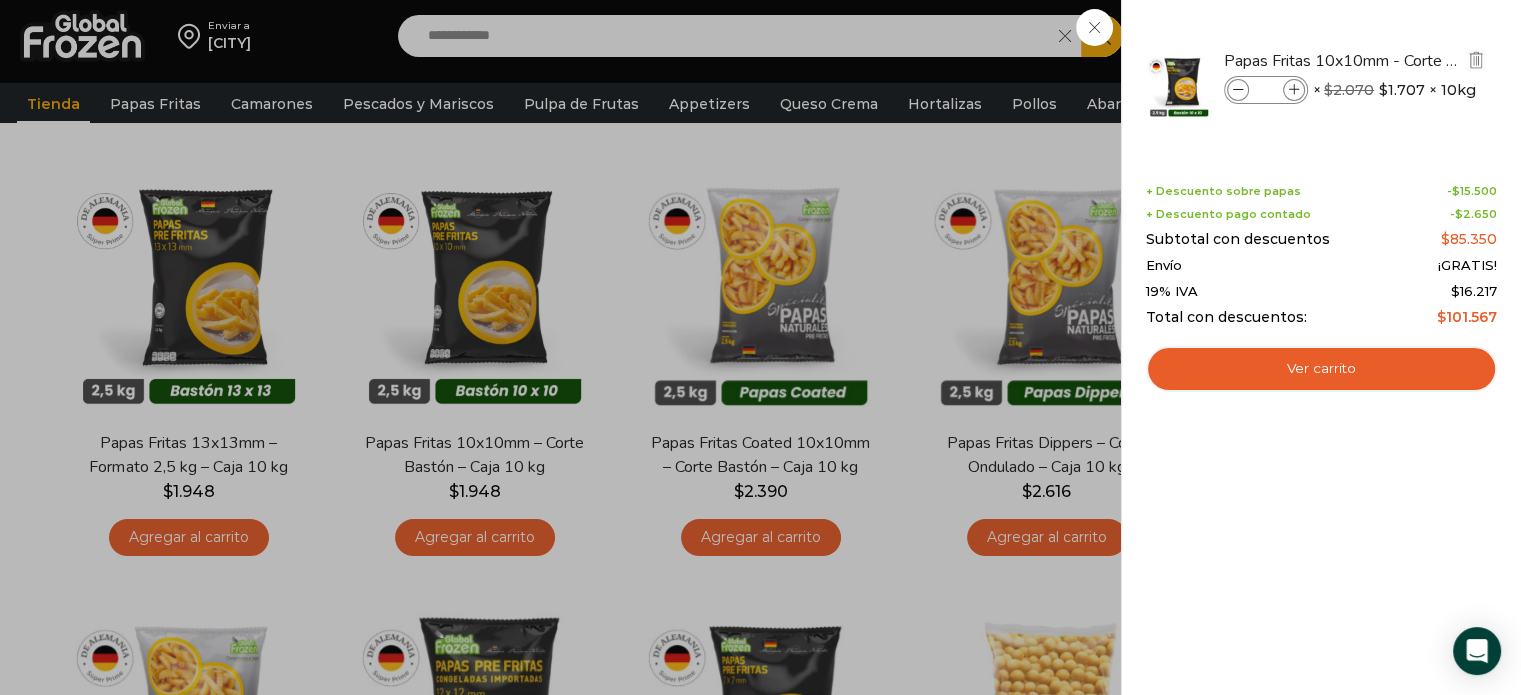click at bounding box center (1294, 90) 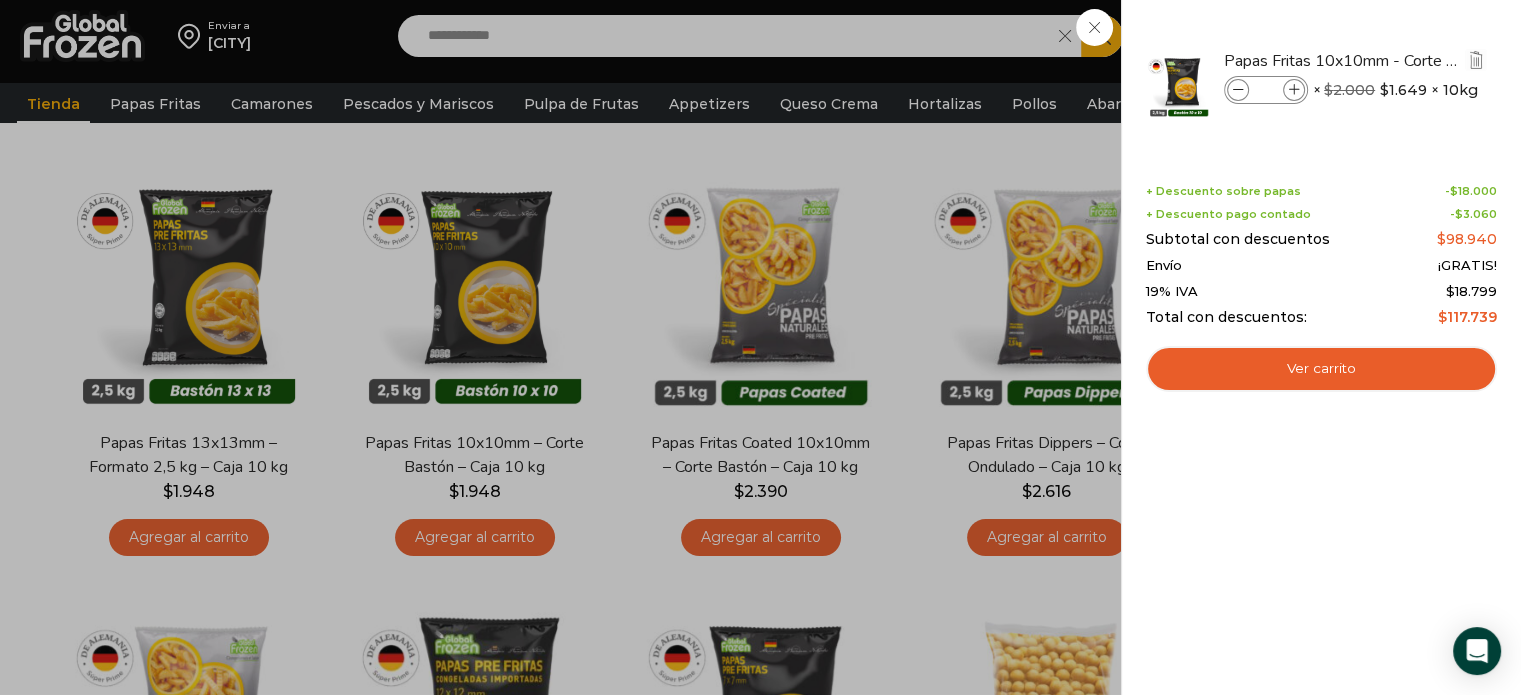 click at bounding box center (1294, 90) 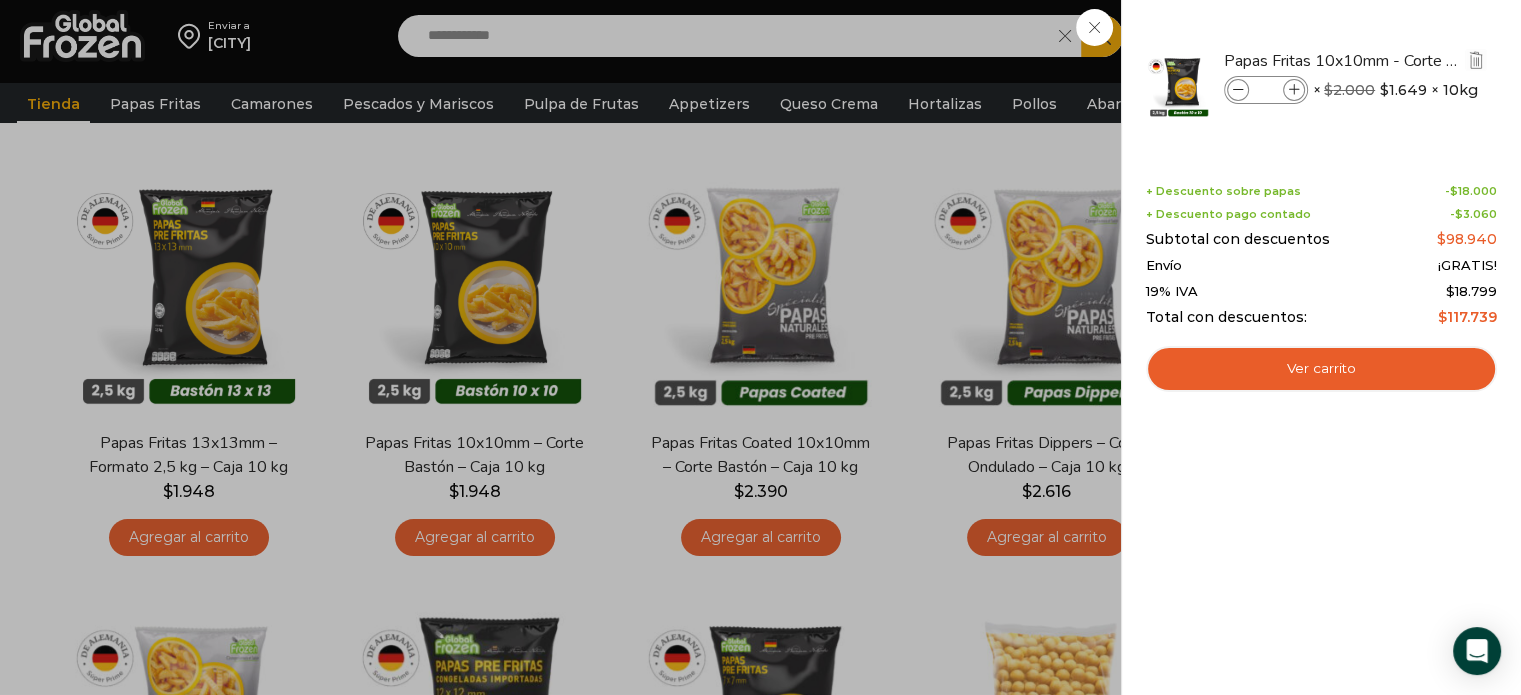 type on "*" 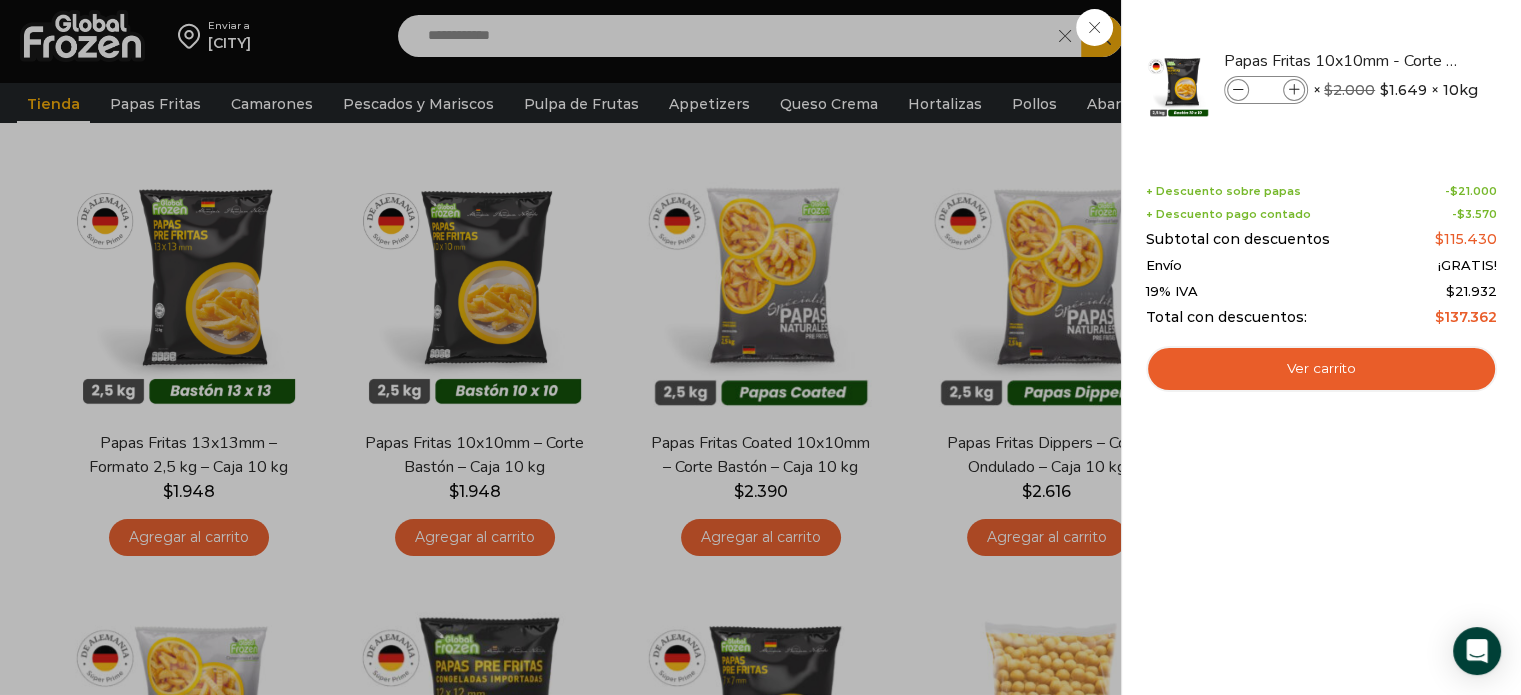 click at bounding box center (1294, 90) 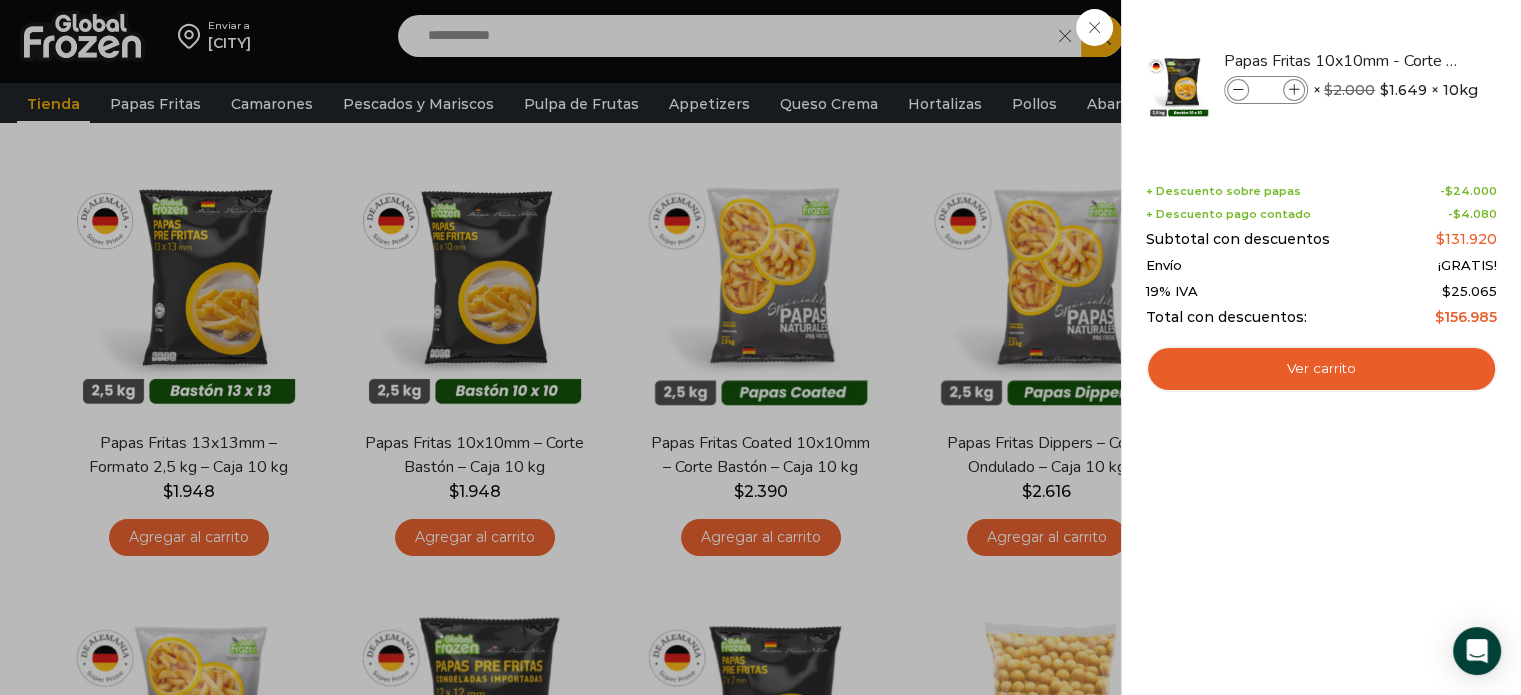 click at bounding box center (1294, 90) 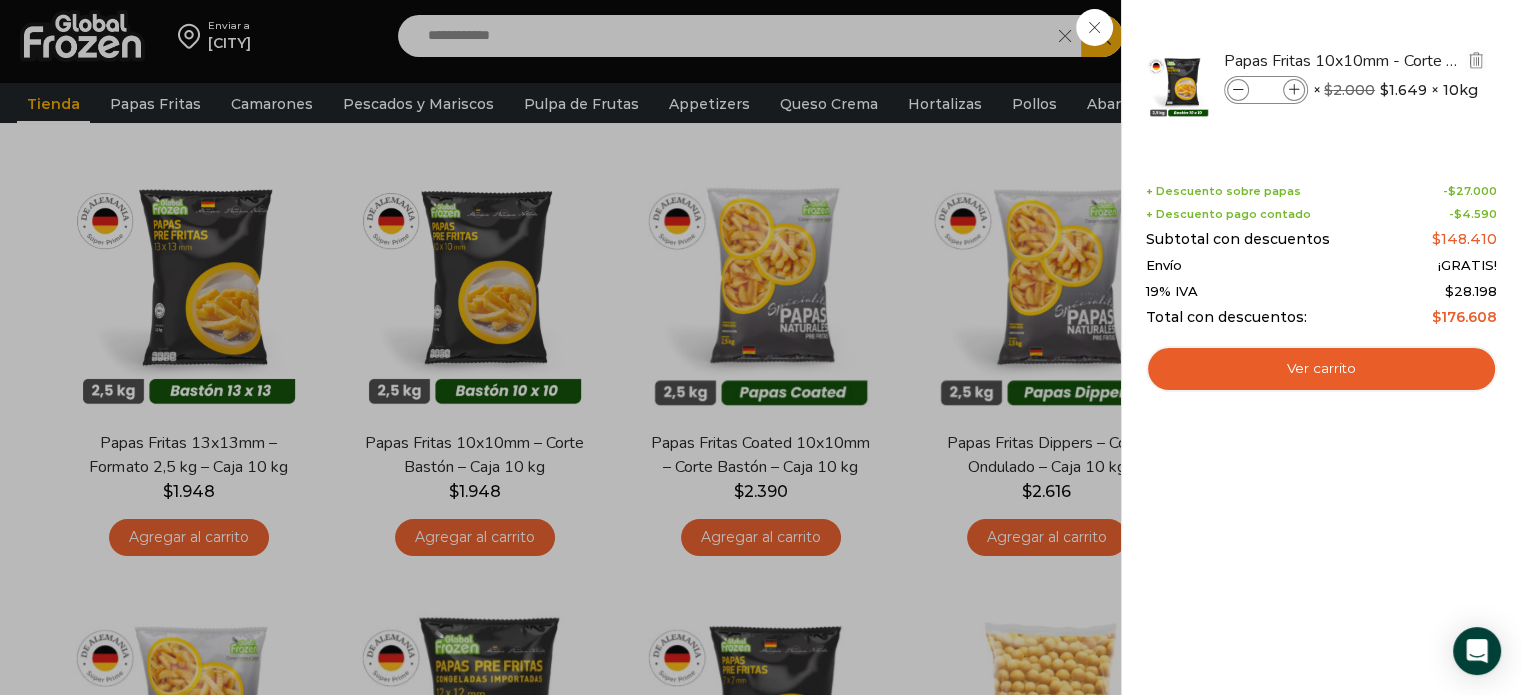 click at bounding box center [1294, 90] 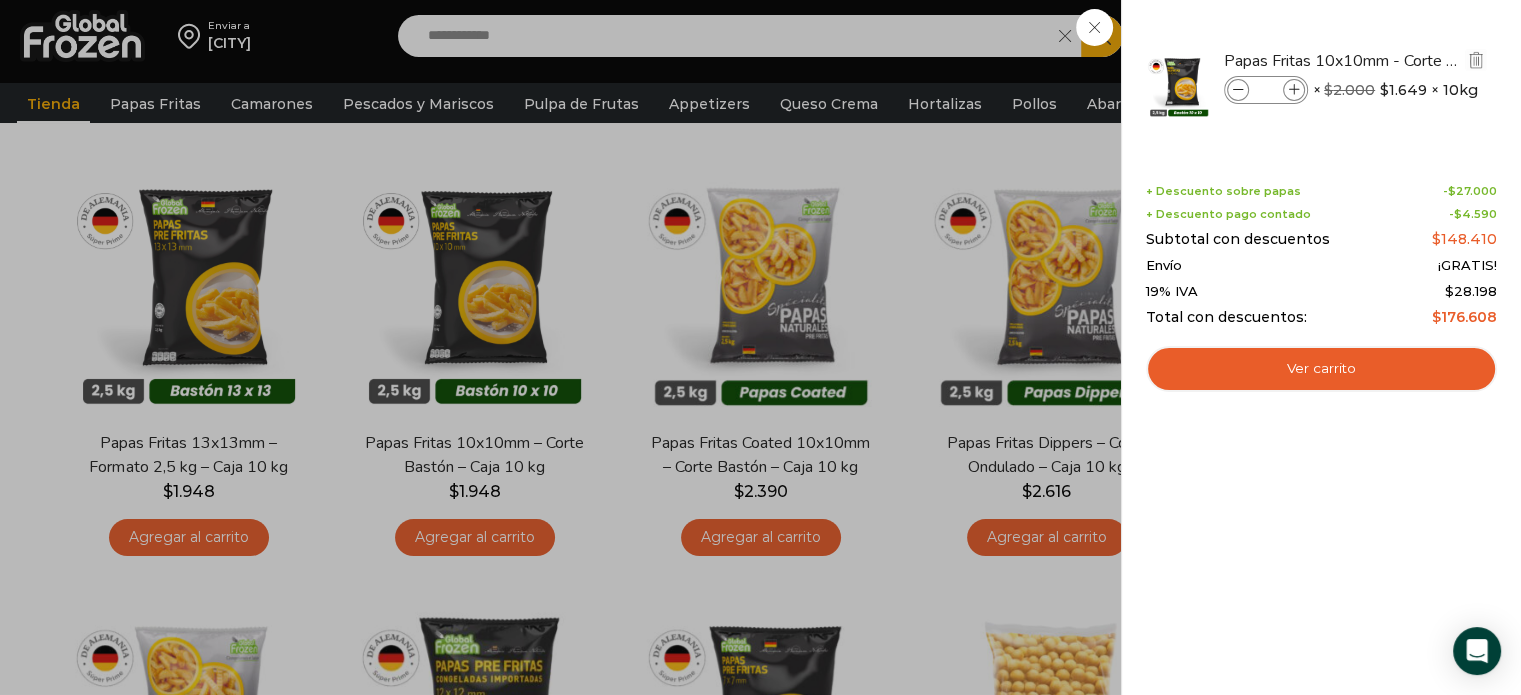 type on "**" 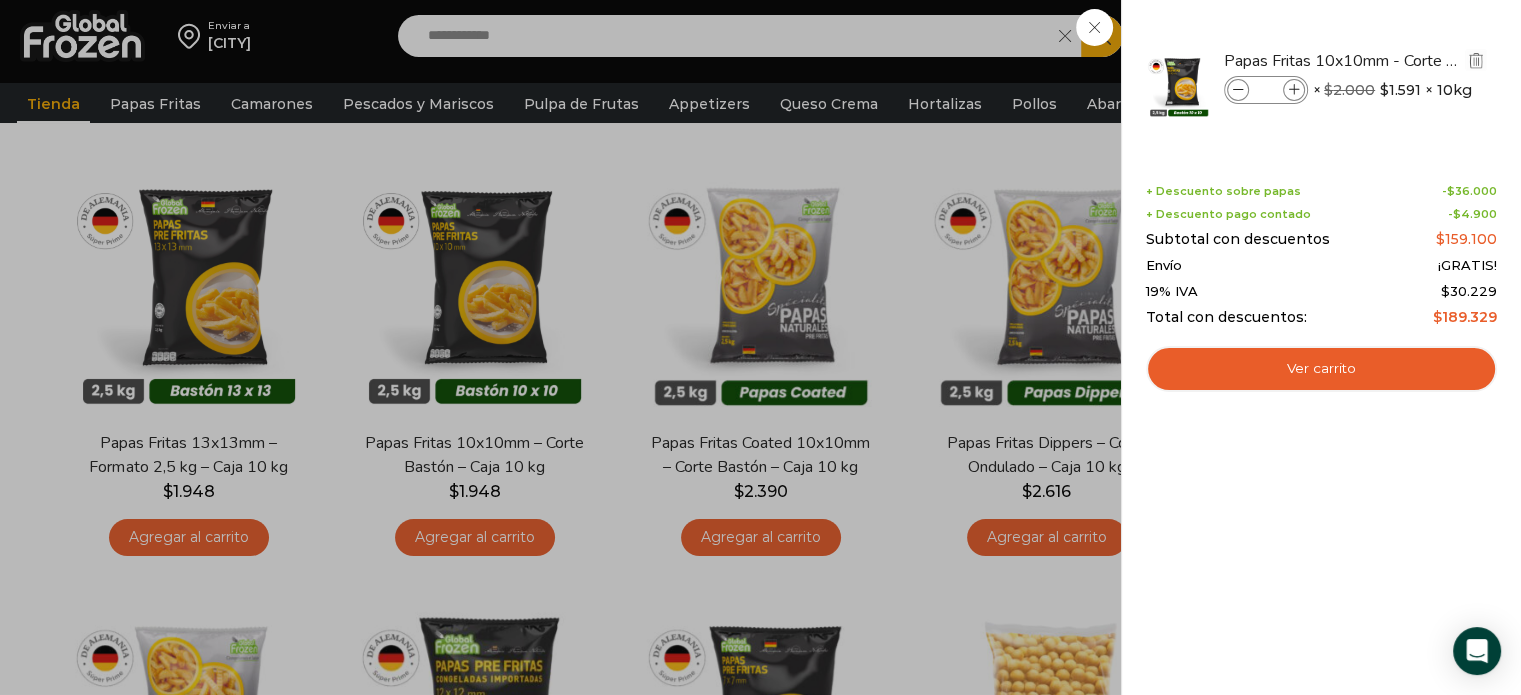click at bounding box center [1294, 90] 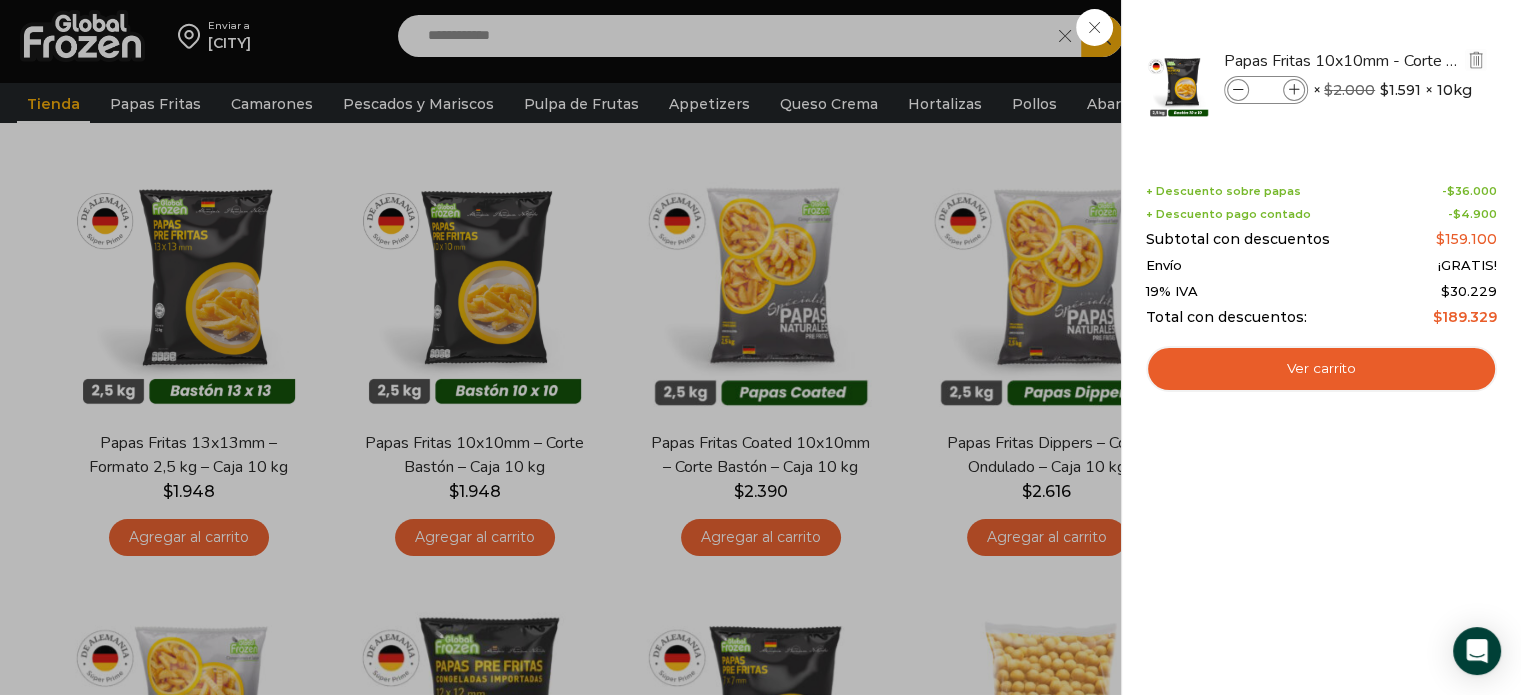 type on "**" 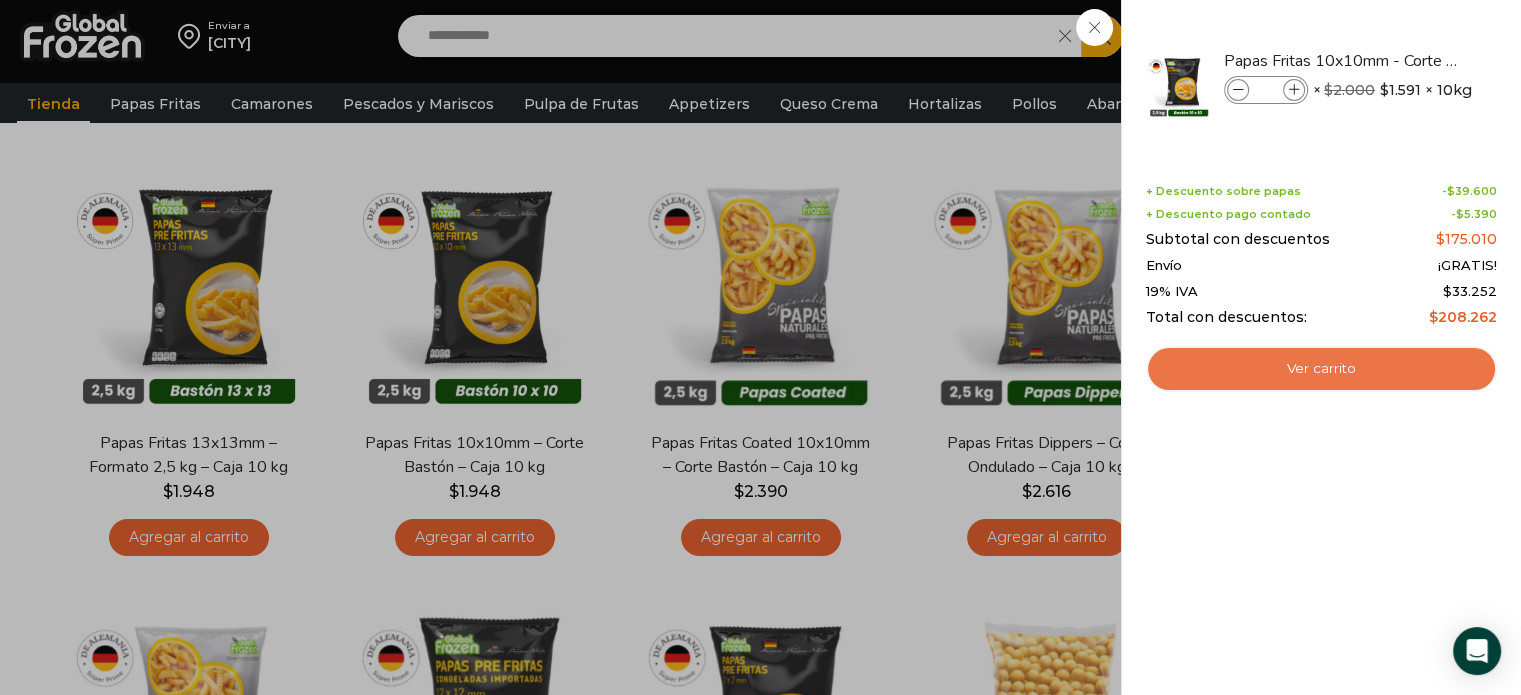click on "Ver carrito" at bounding box center (1321, 369) 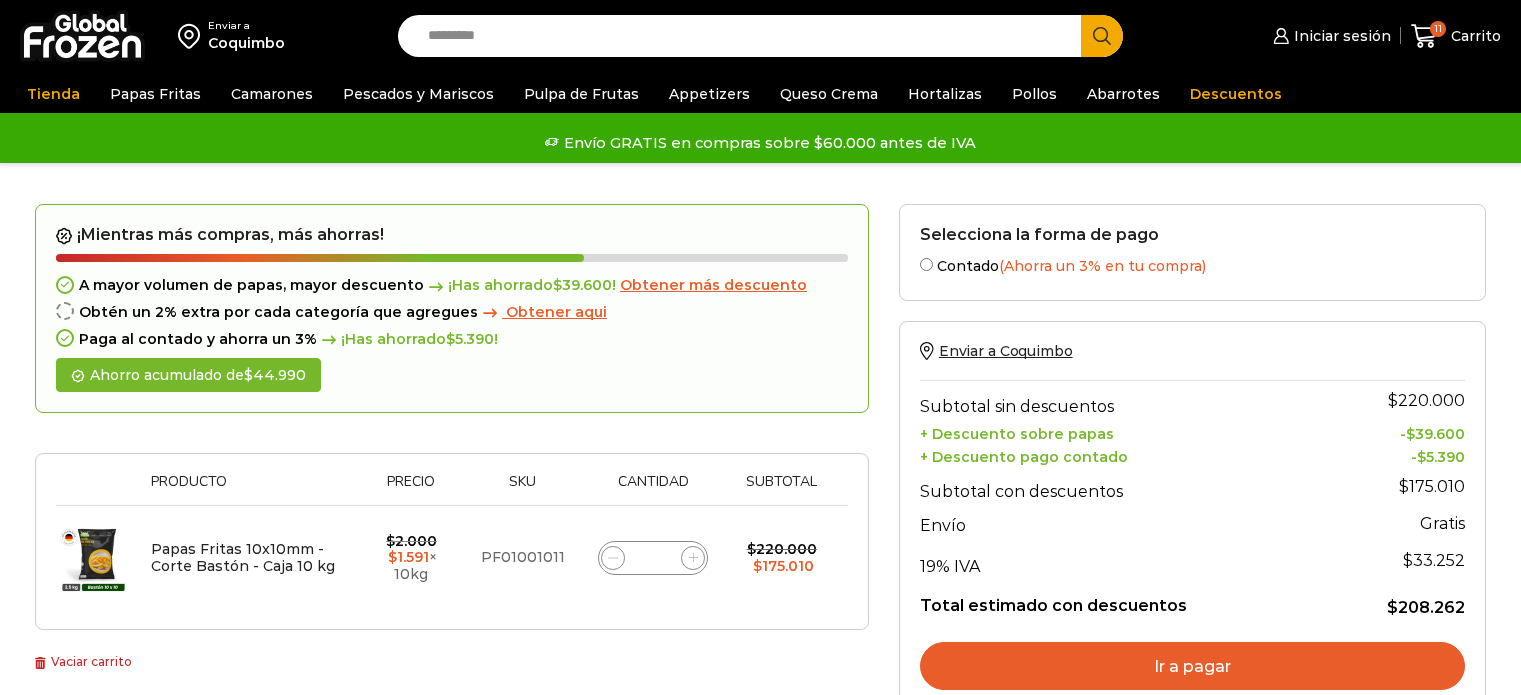 scroll, scrollTop: 0, scrollLeft: 0, axis: both 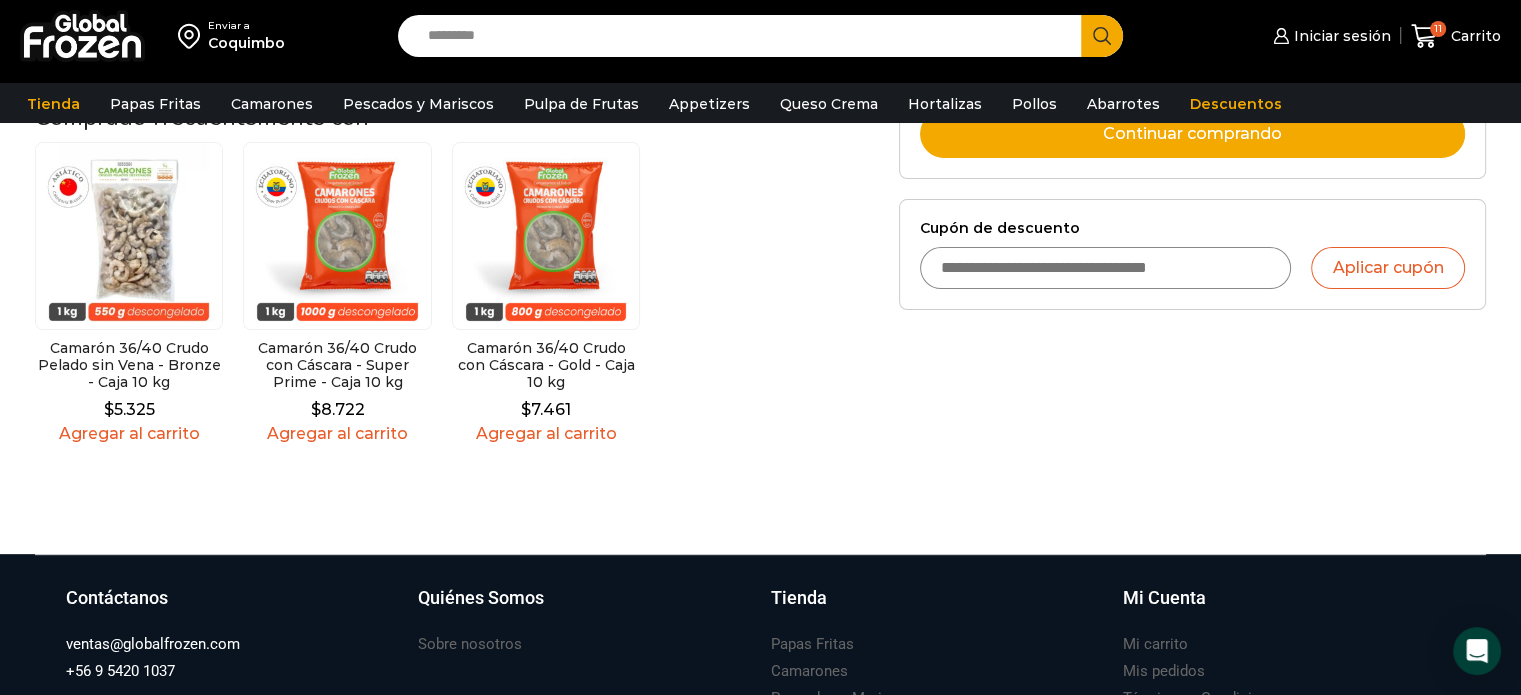 click on "Agregar al carrito" at bounding box center [129, 433] 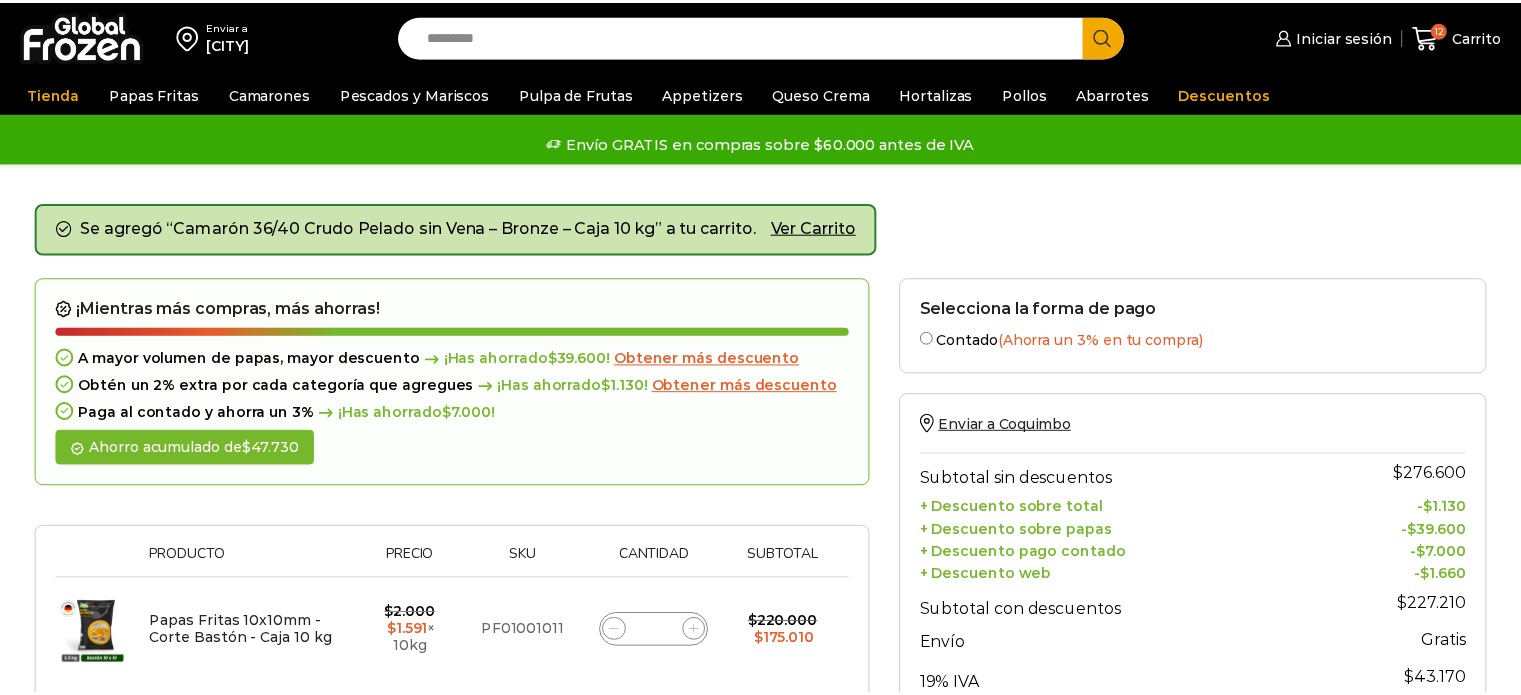 scroll, scrollTop: 0, scrollLeft: 0, axis: both 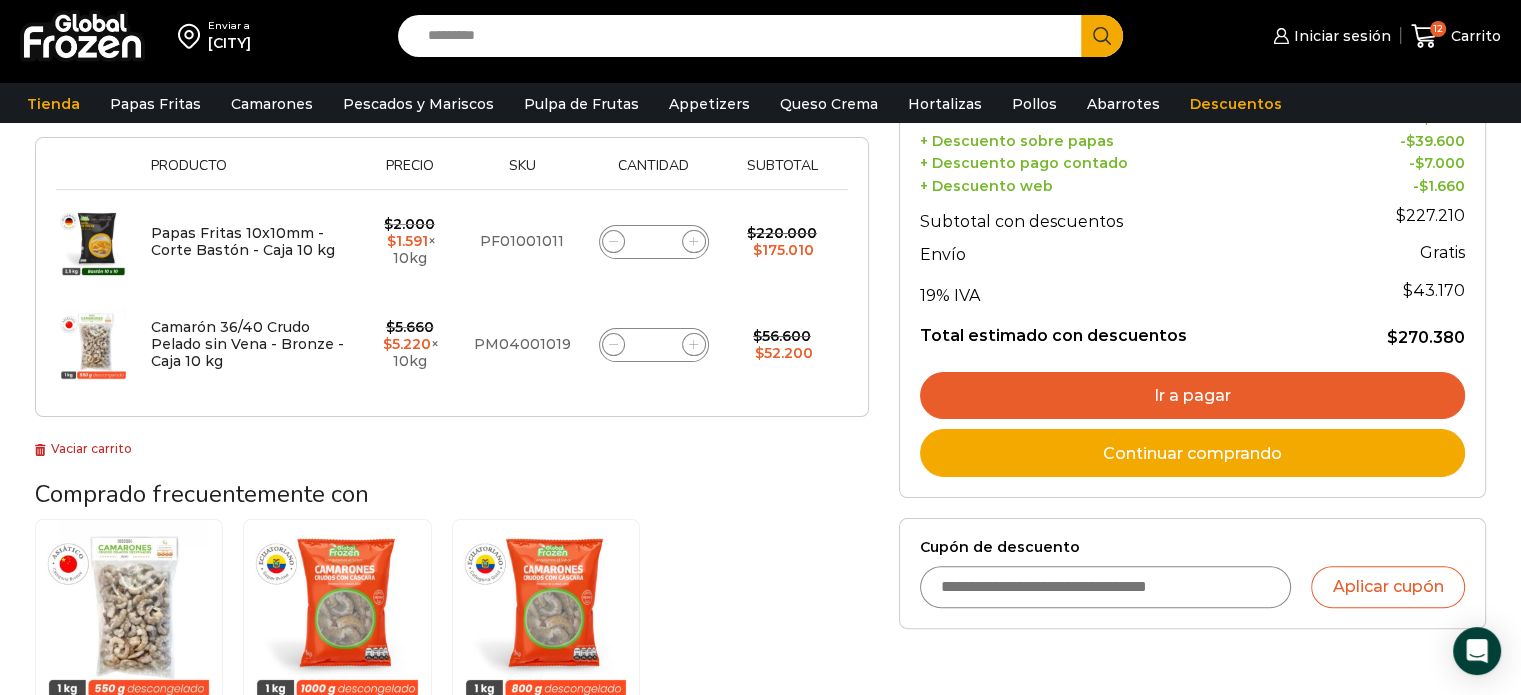 click 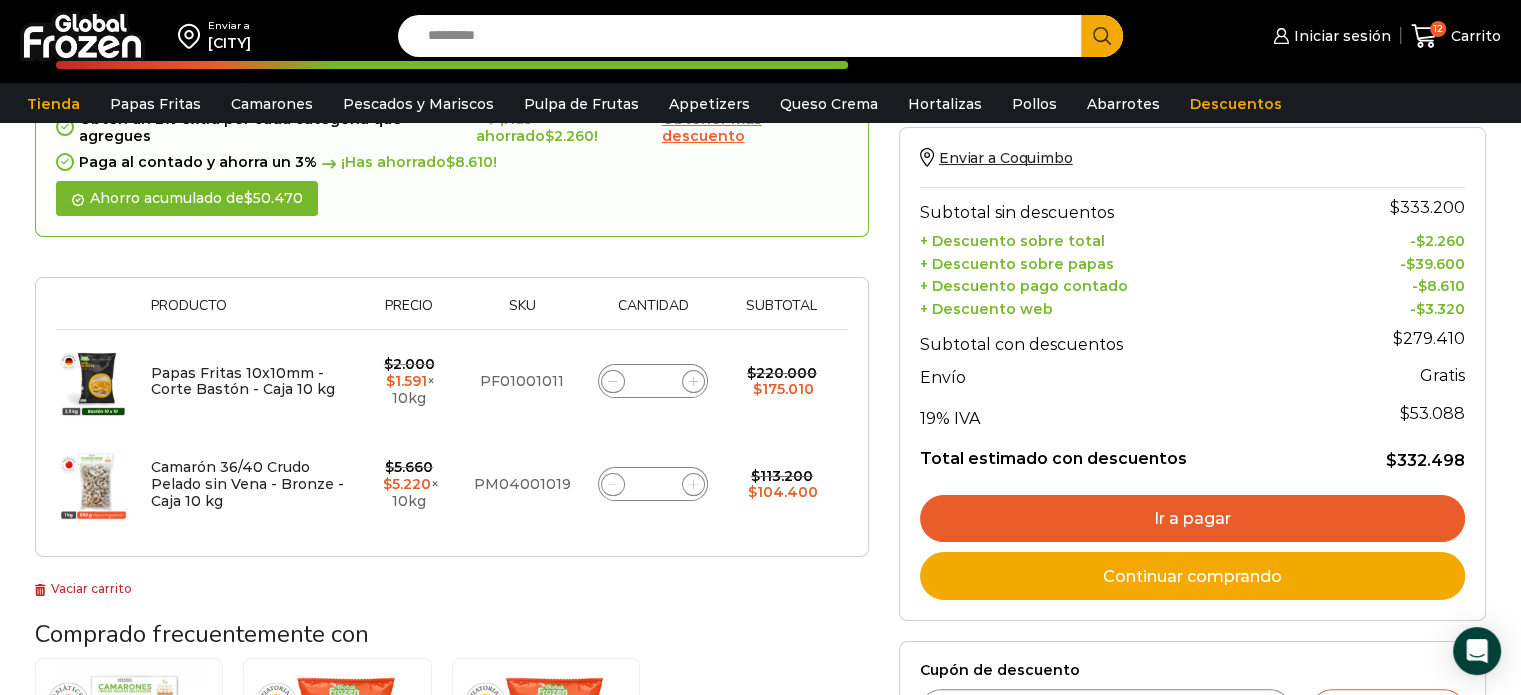 scroll, scrollTop: 312, scrollLeft: 0, axis: vertical 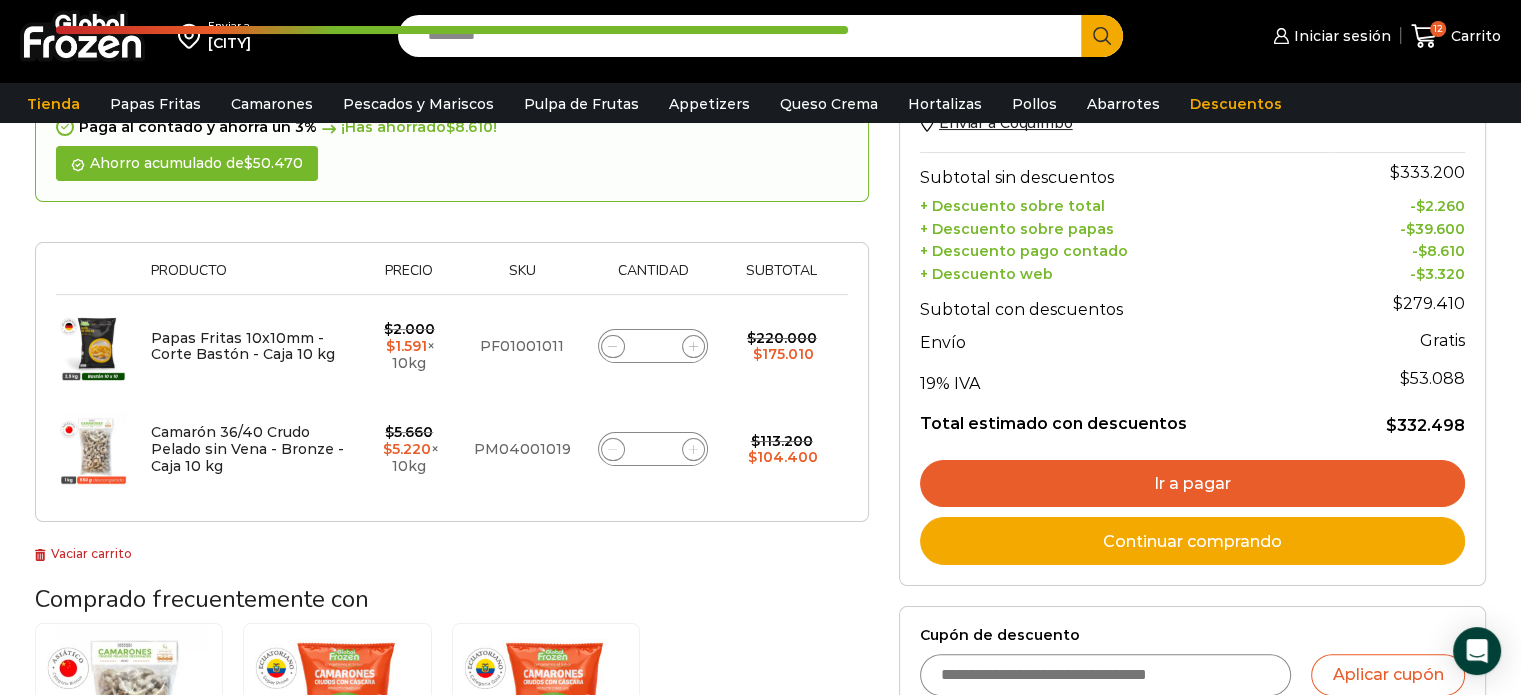click 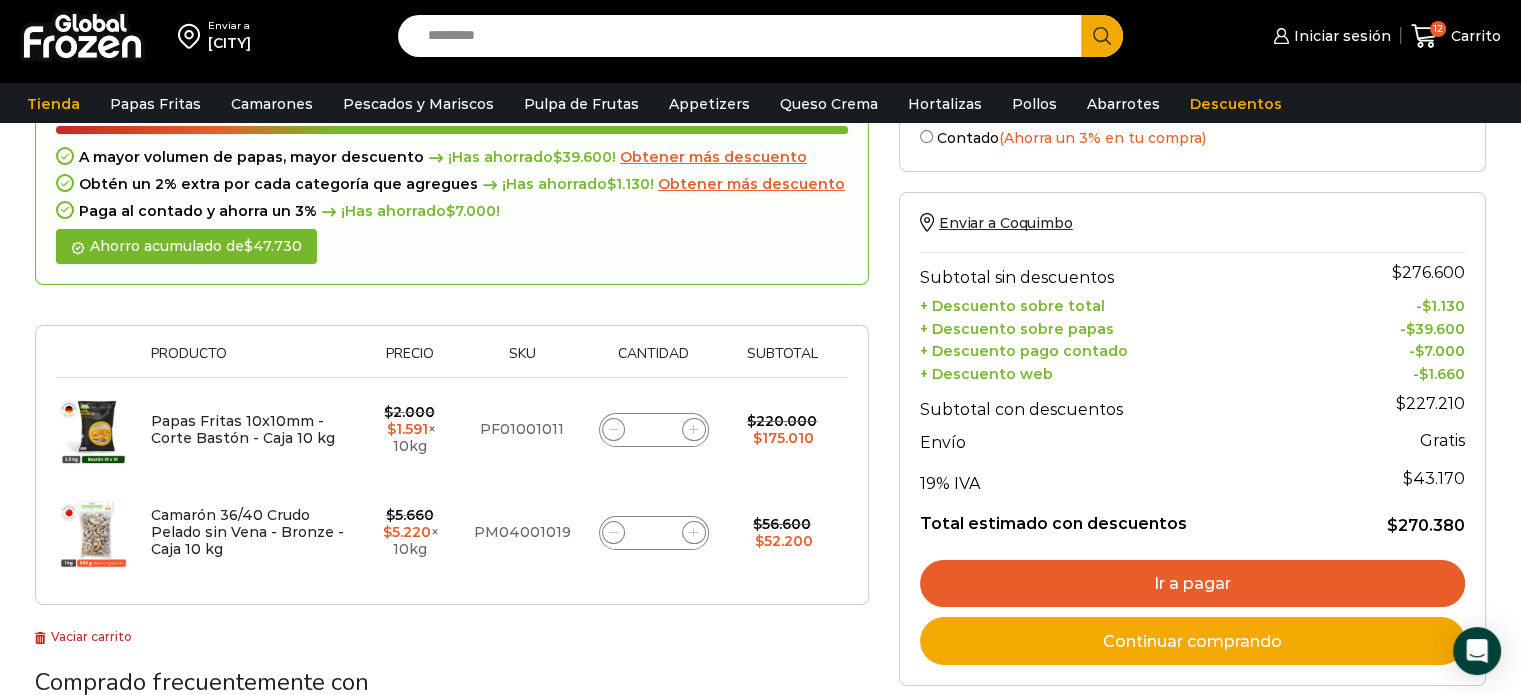 scroll, scrollTop: 312, scrollLeft: 0, axis: vertical 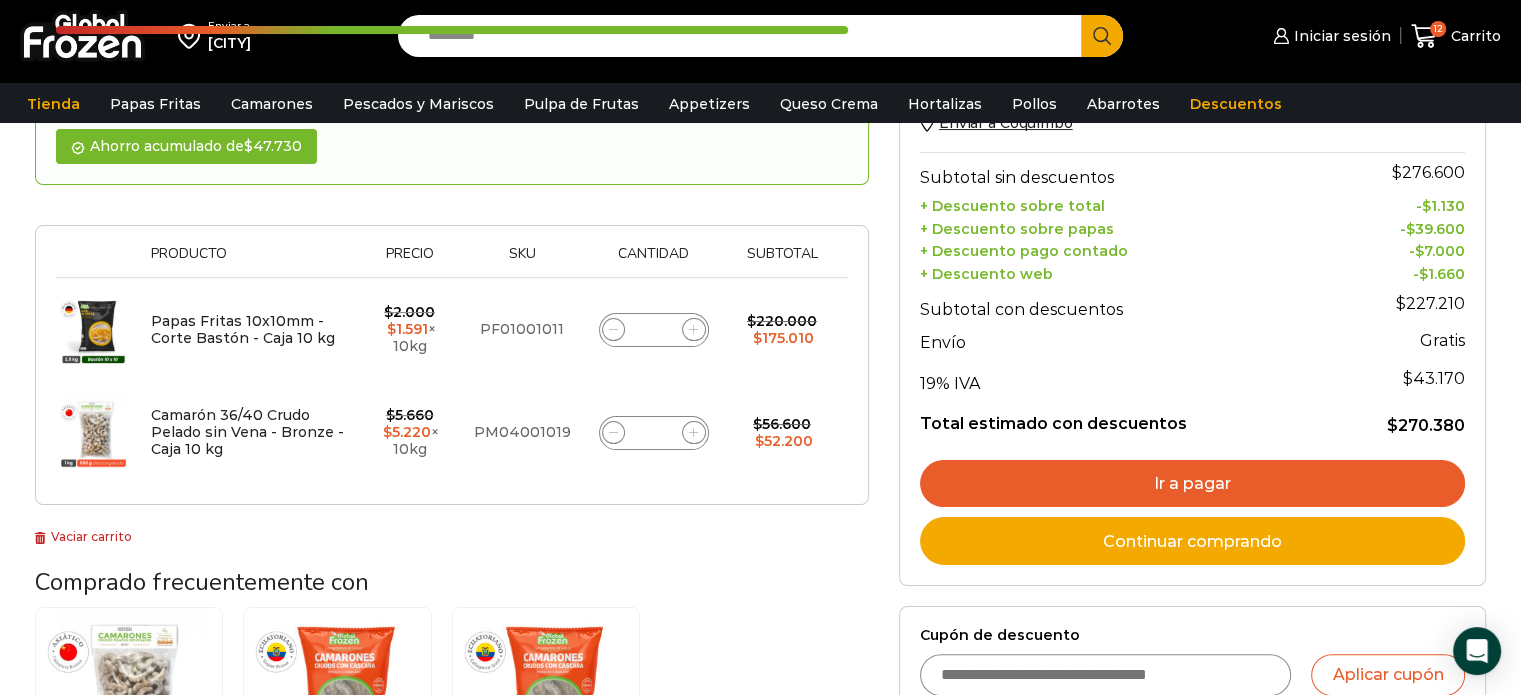 click 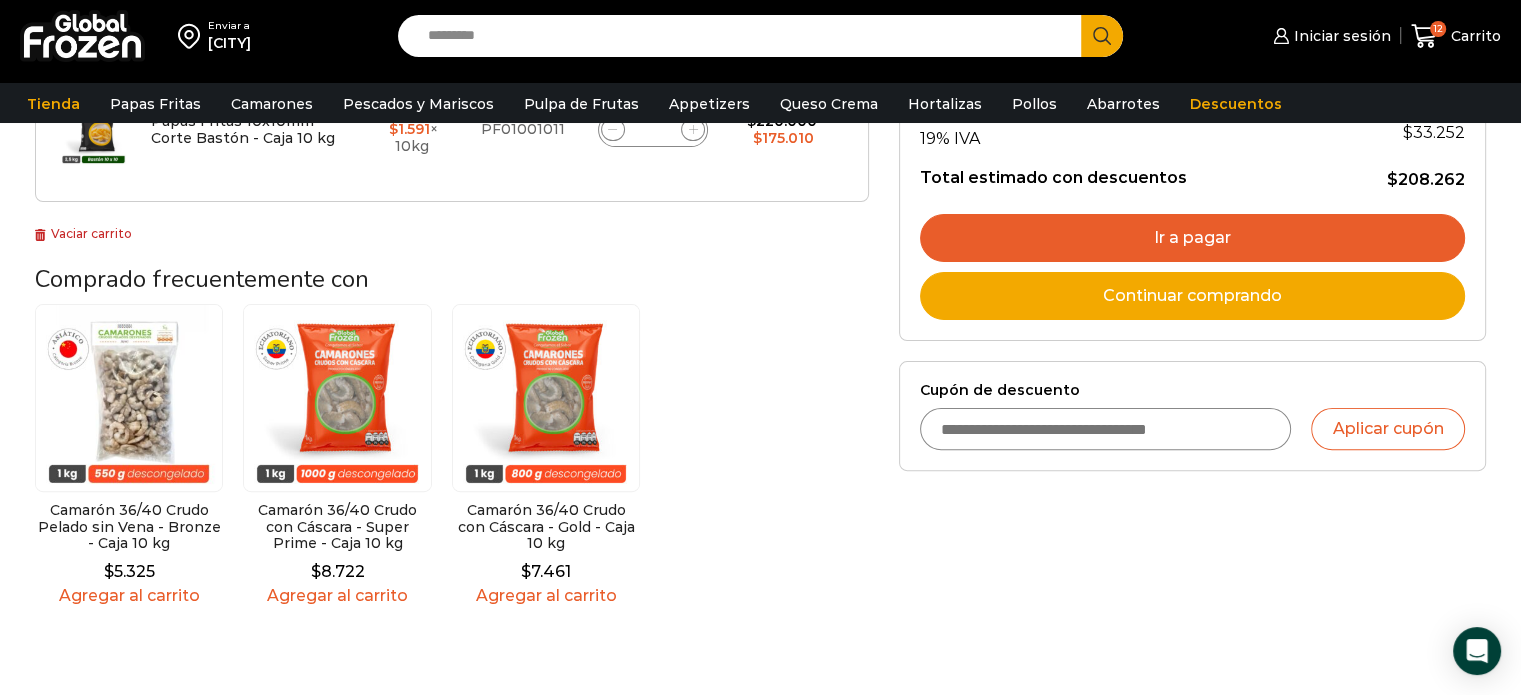 scroll, scrollTop: 412, scrollLeft: 0, axis: vertical 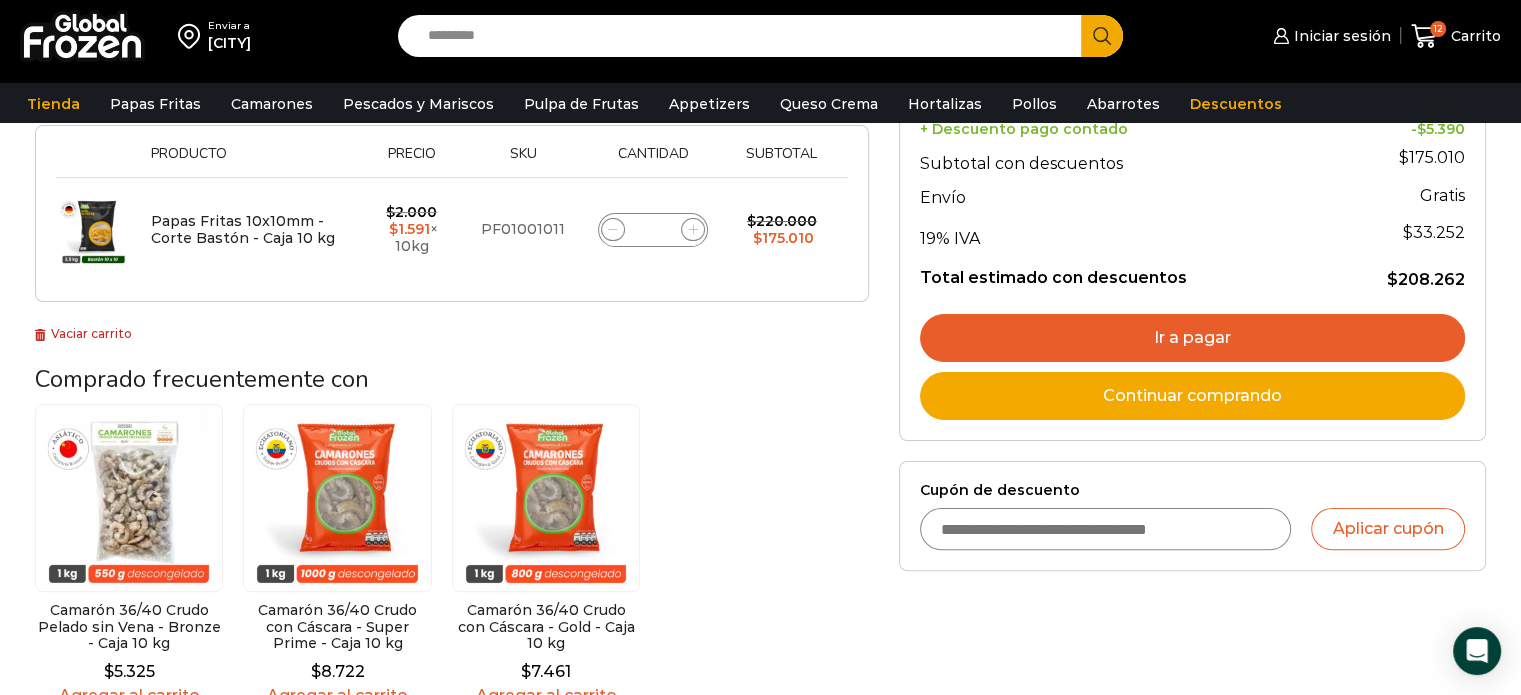 click on "Cupón de descuento" at bounding box center (1106, 529) 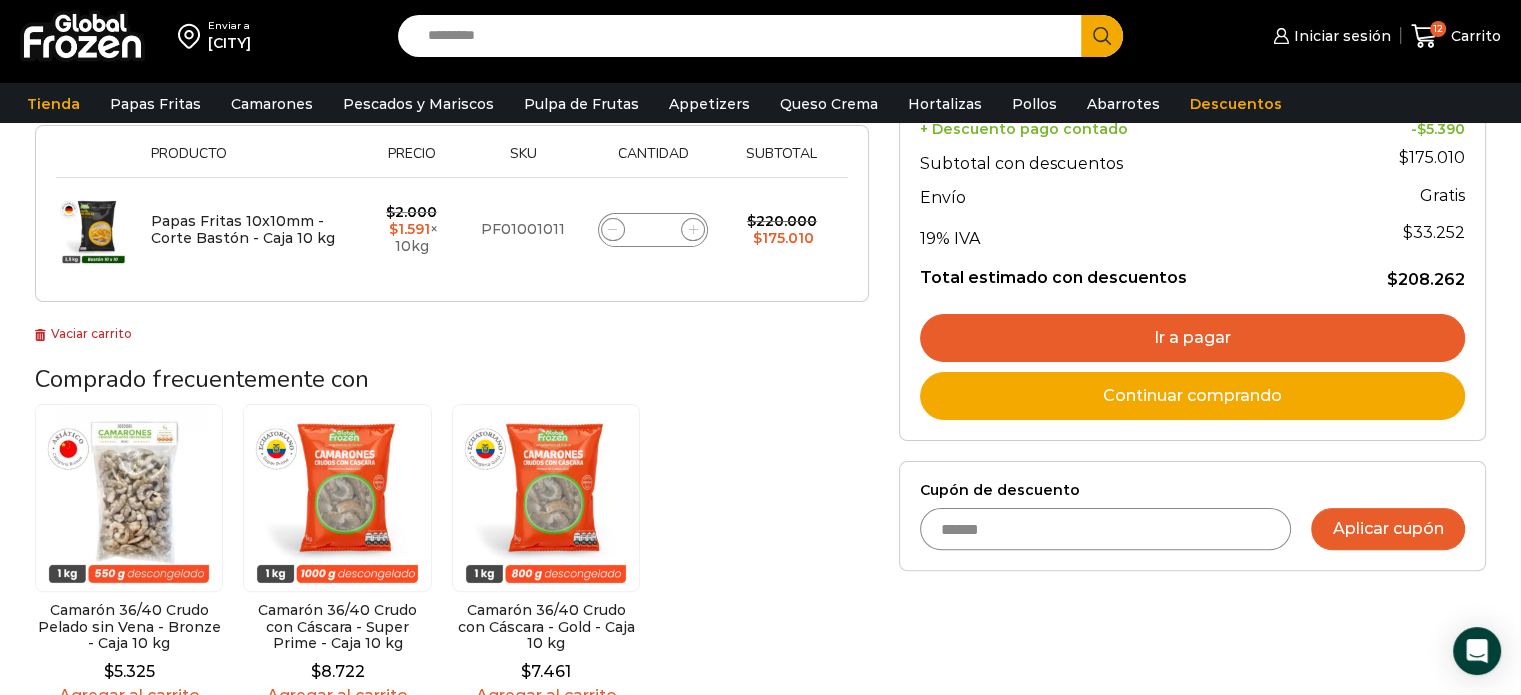 type on "******" 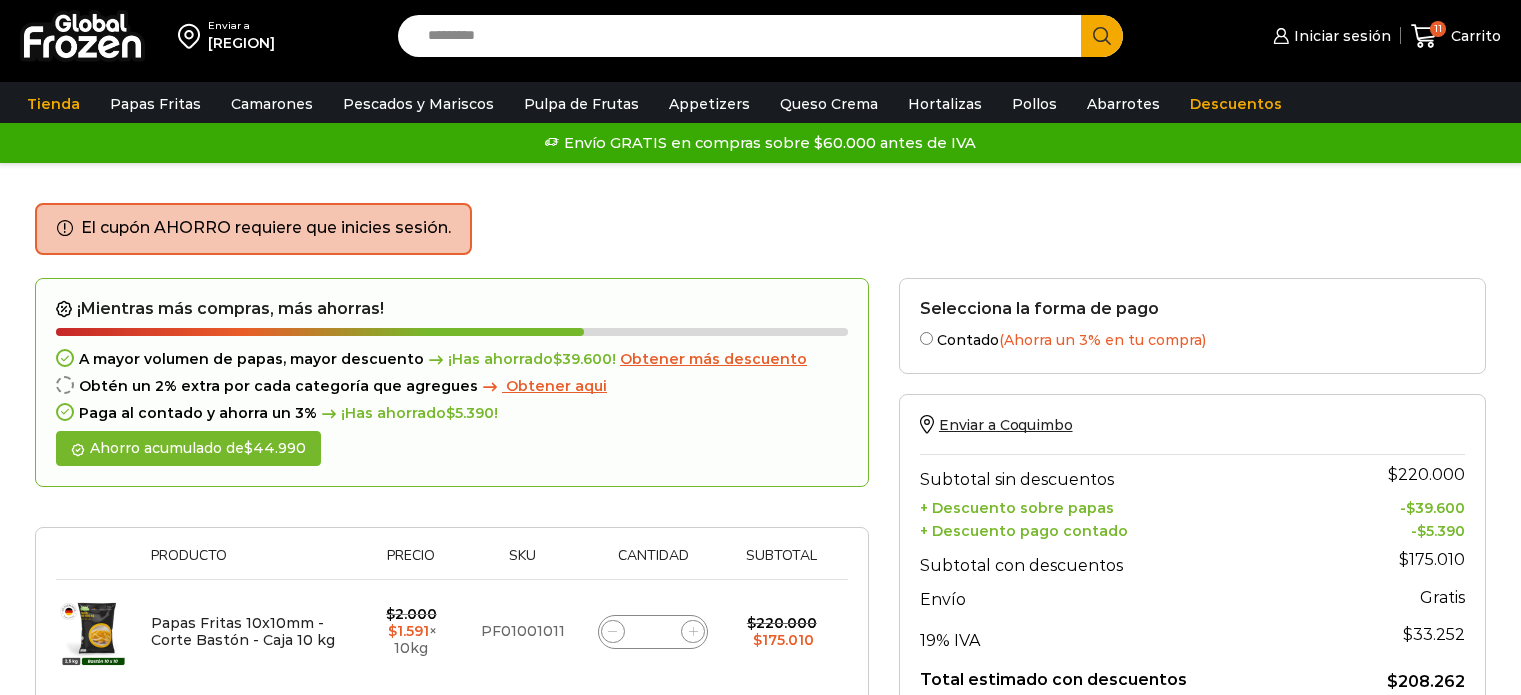 scroll, scrollTop: 0, scrollLeft: 0, axis: both 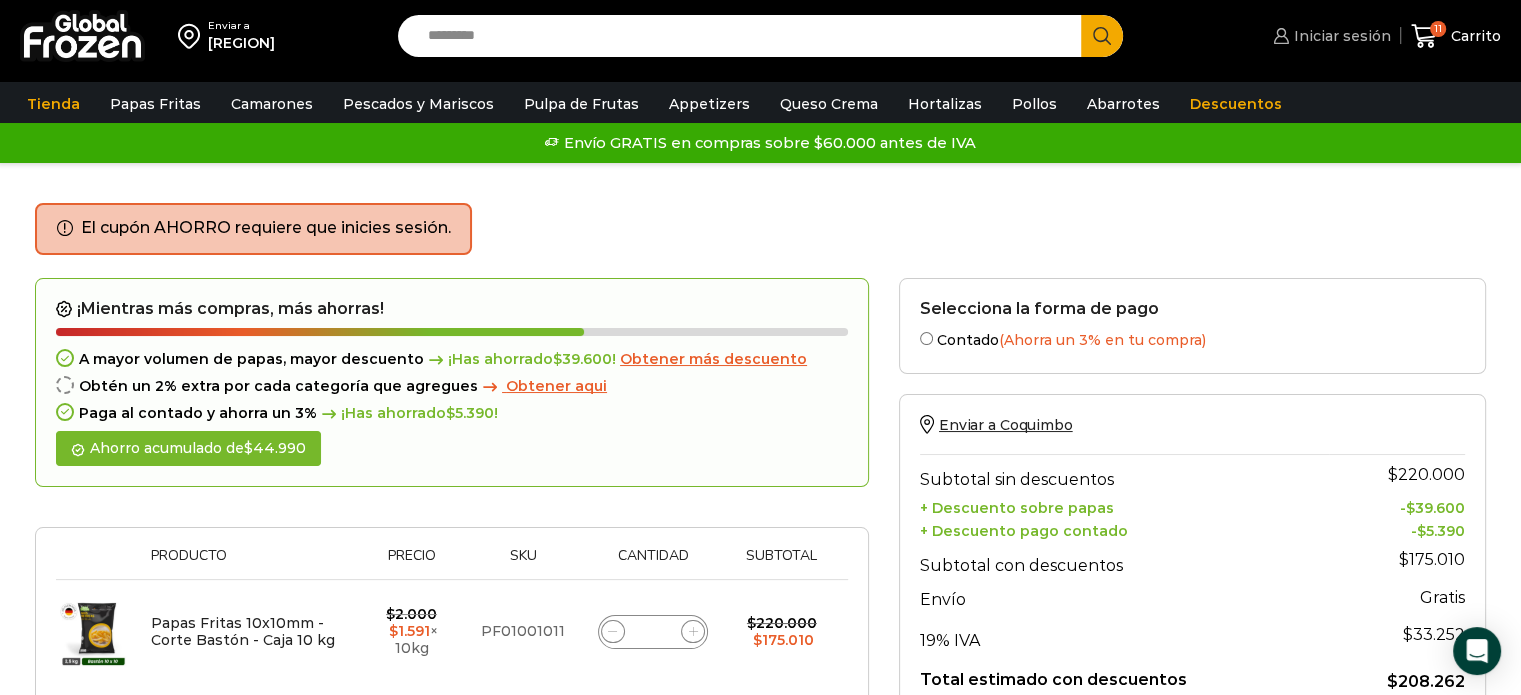 click on "Iniciar sesión" at bounding box center [1340, 36] 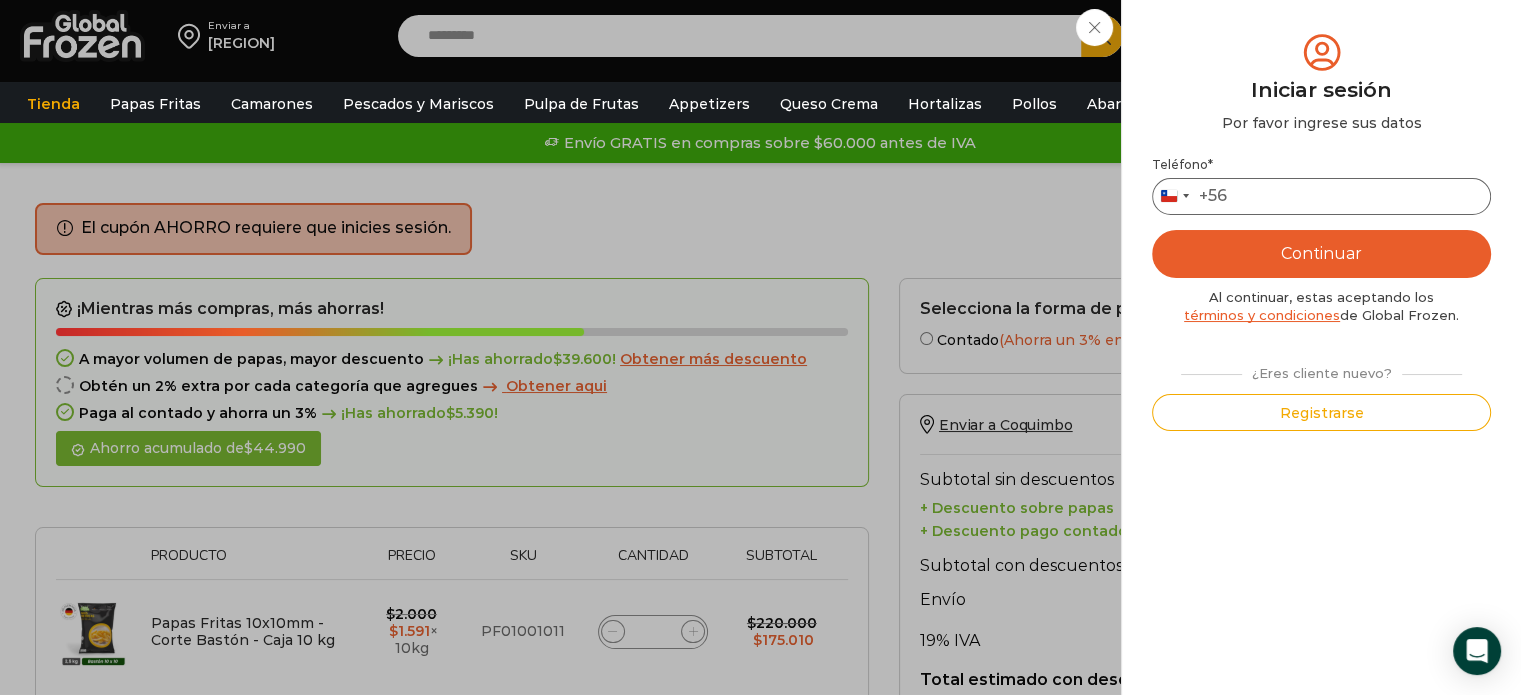 click on "Teléfono
*" at bounding box center (1321, 196) 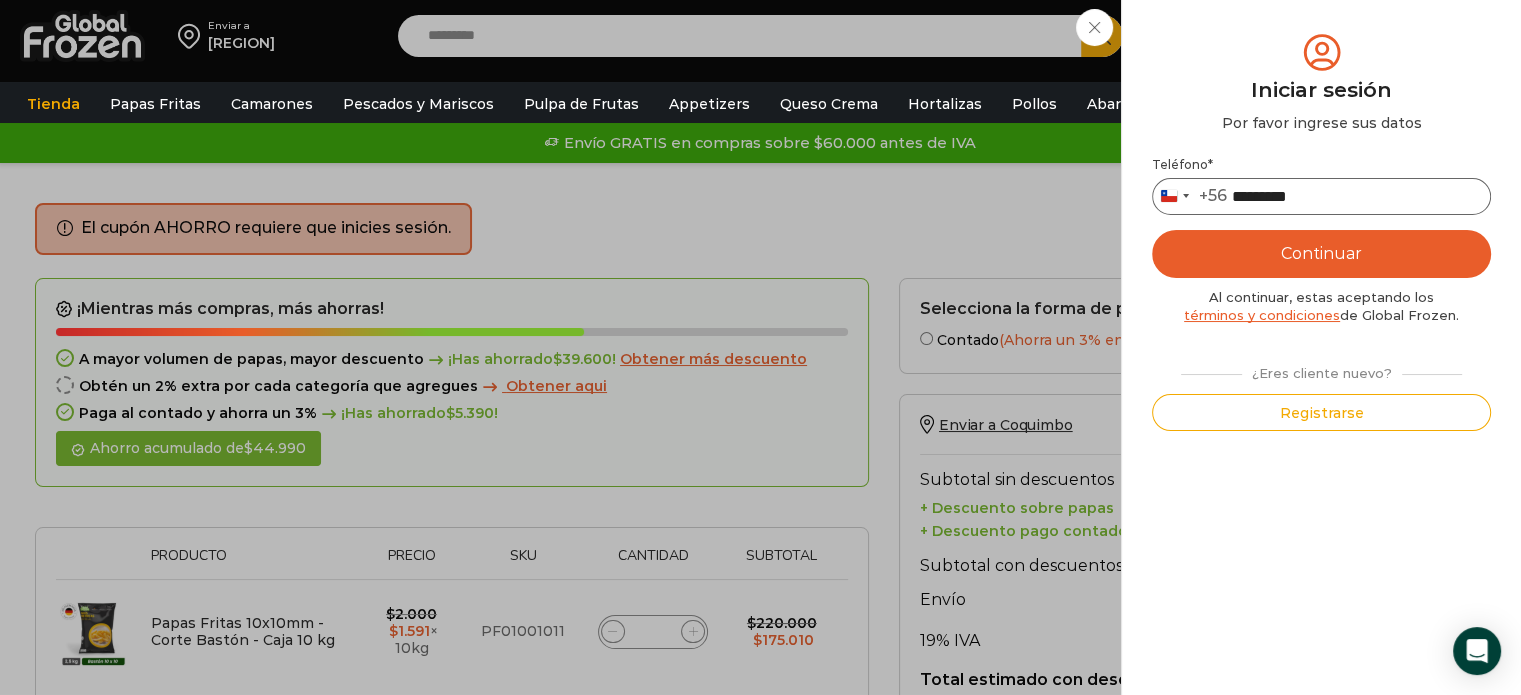 type on "*********" 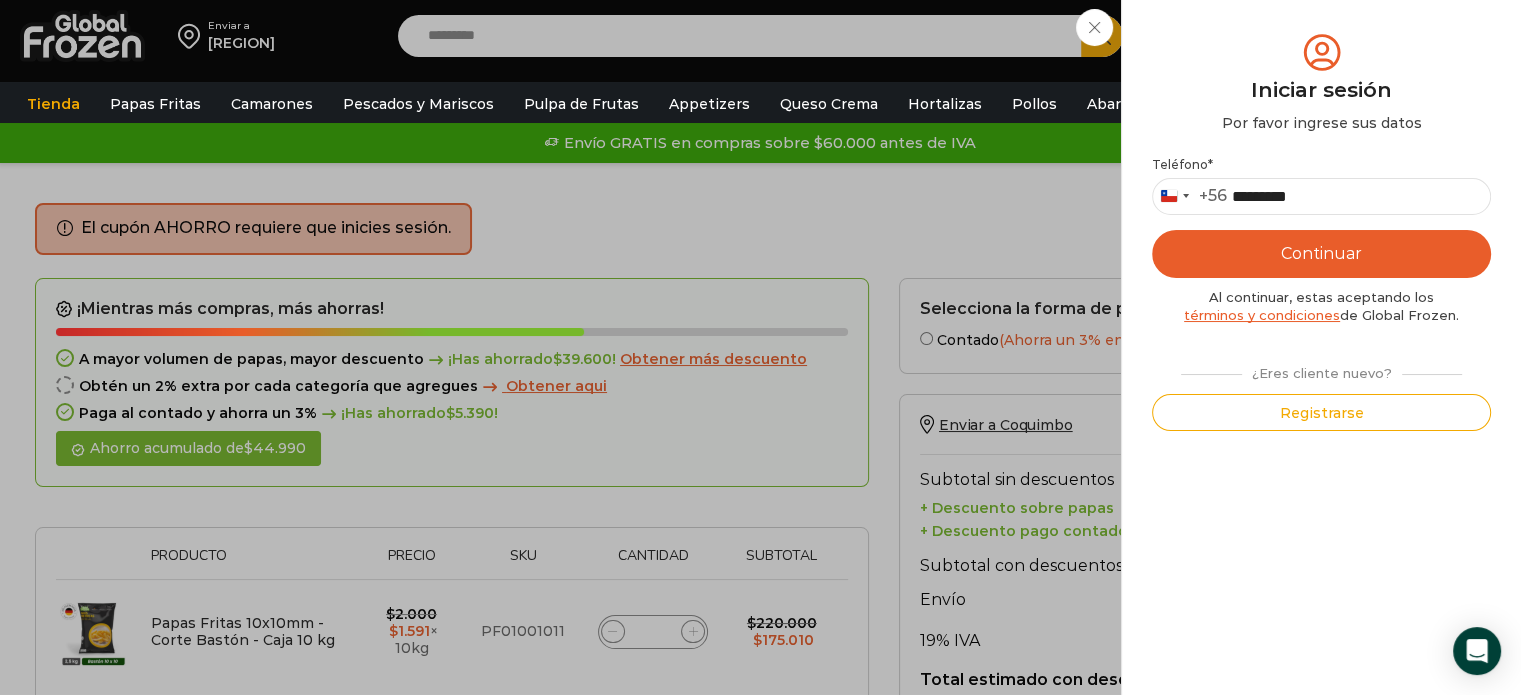click on "Continuar" at bounding box center (1321, 254) 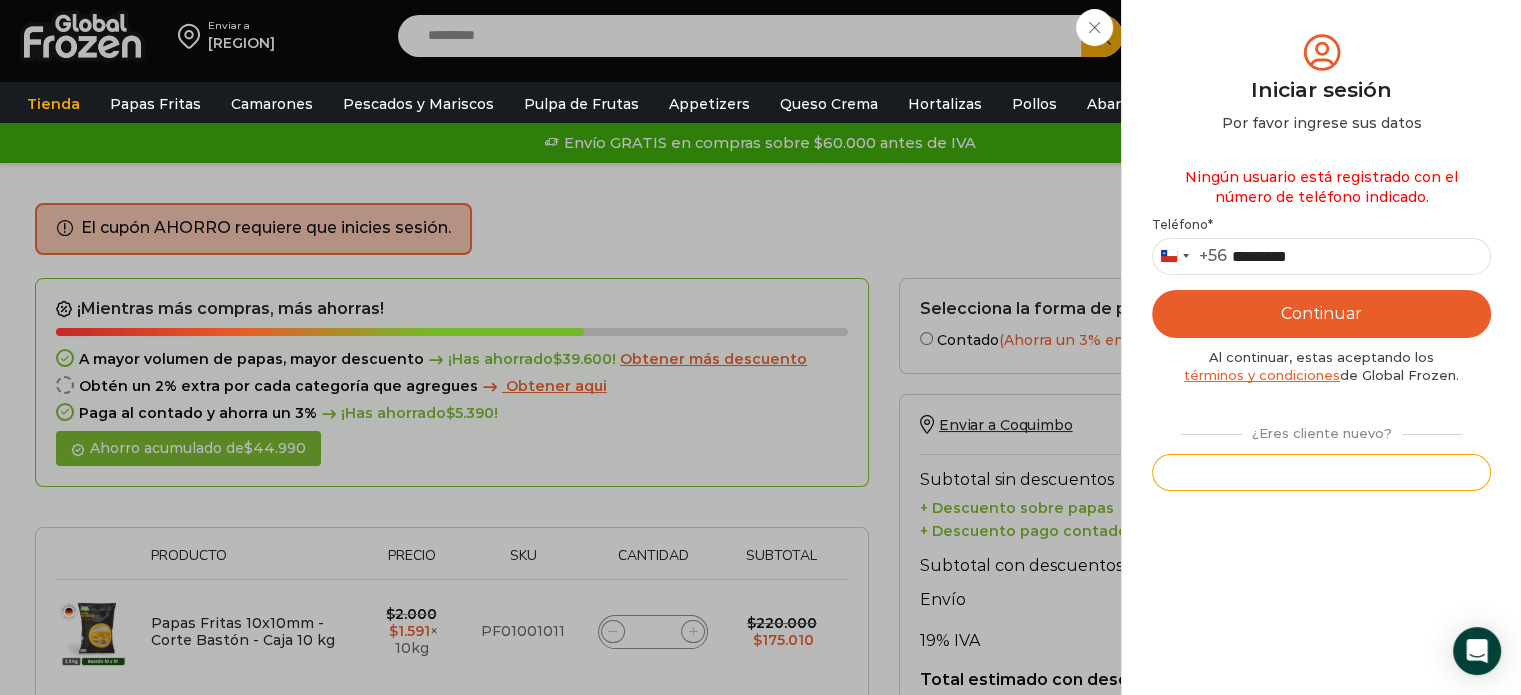 click on "Registrarse" at bounding box center [1321, 472] 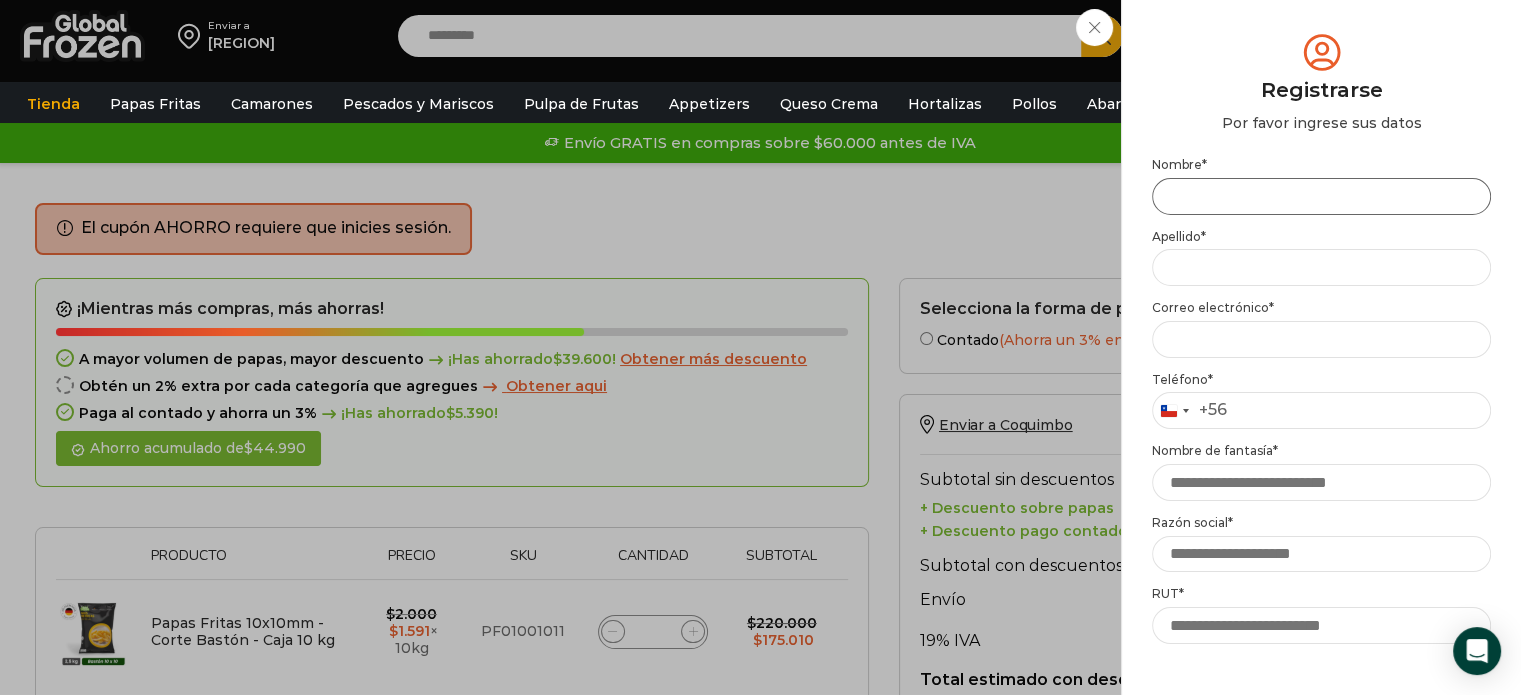 click on "Nombre  *" at bounding box center (1321, 196) 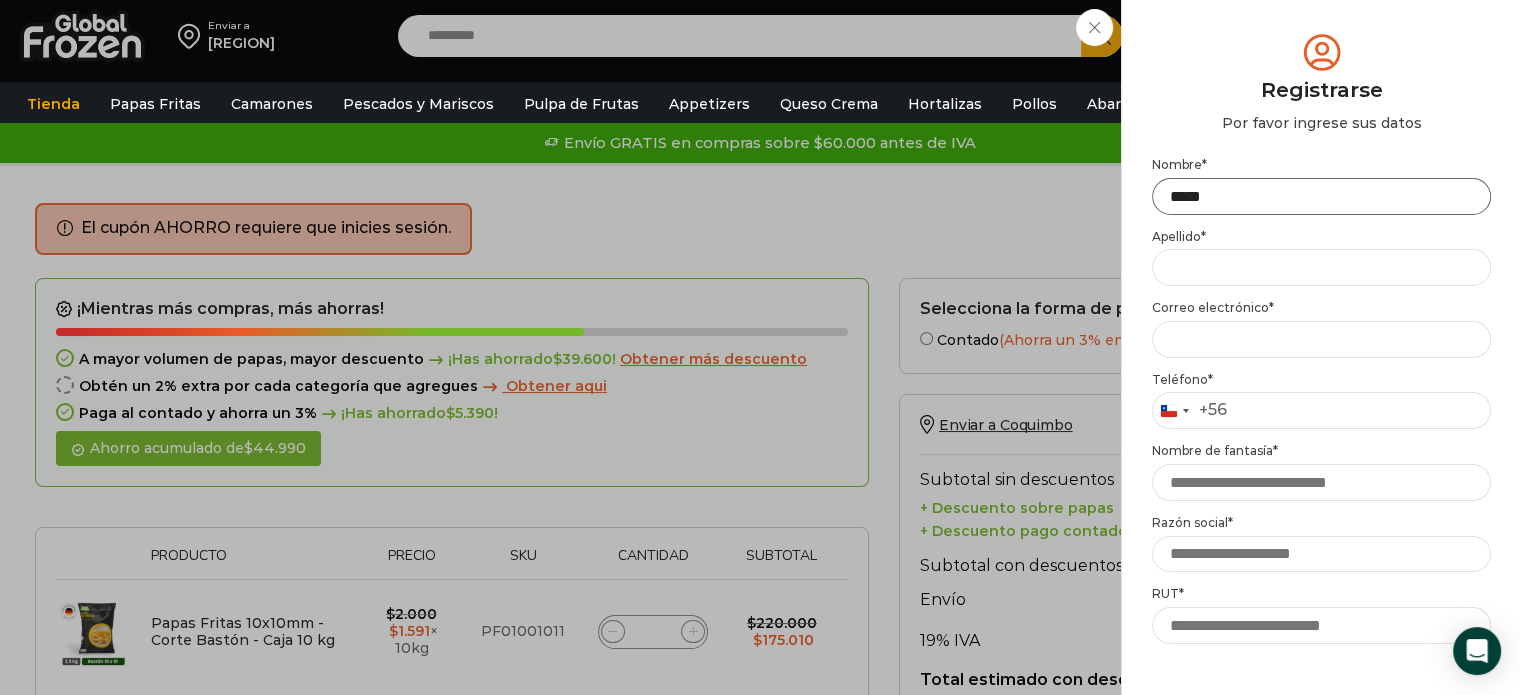 type on "*****" 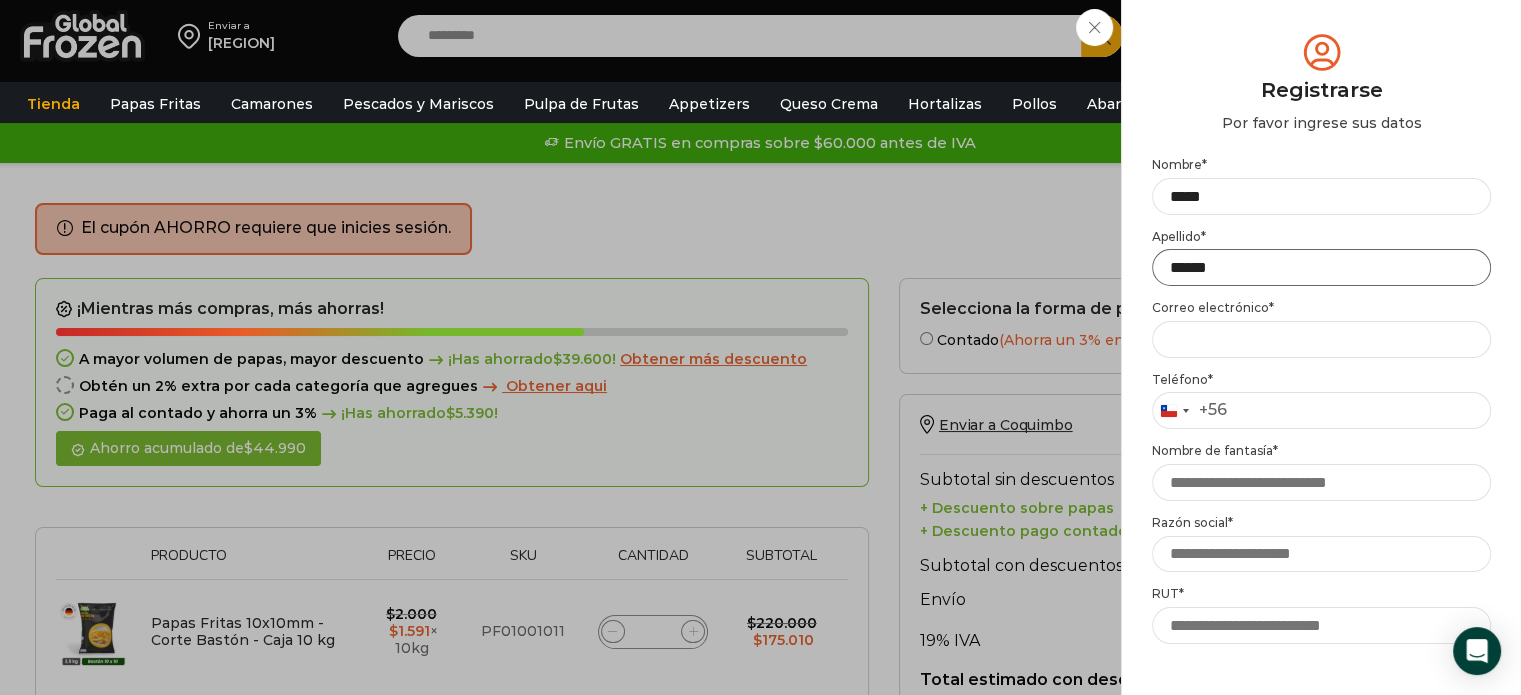 type on "******" 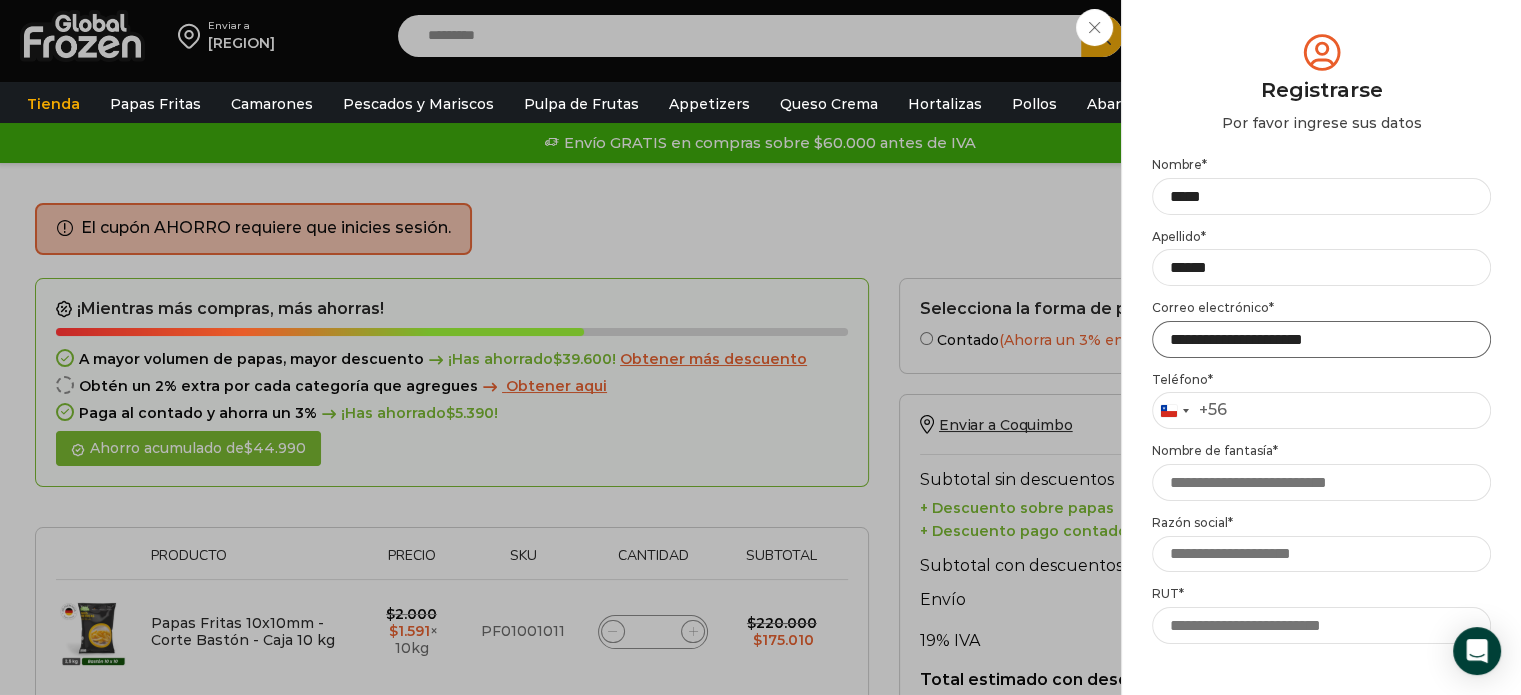 type on "**********" 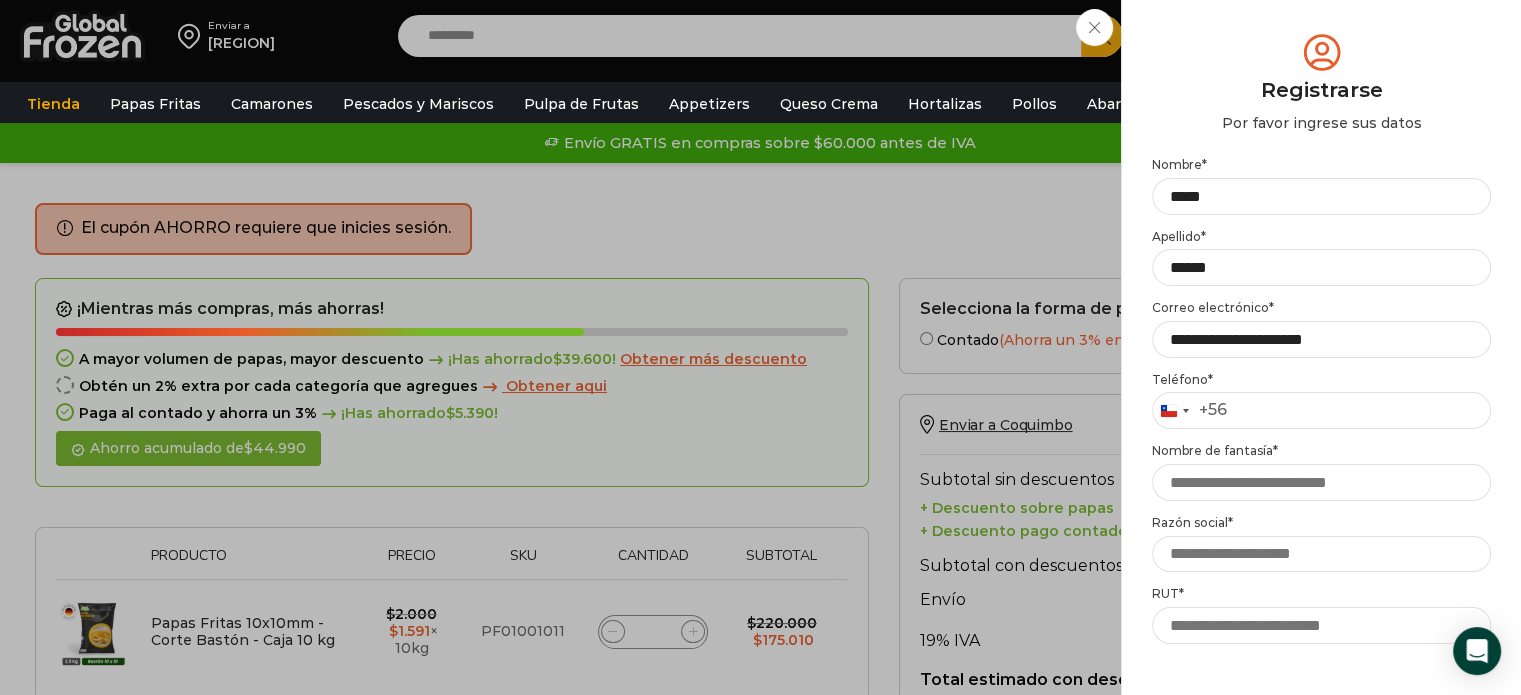 type 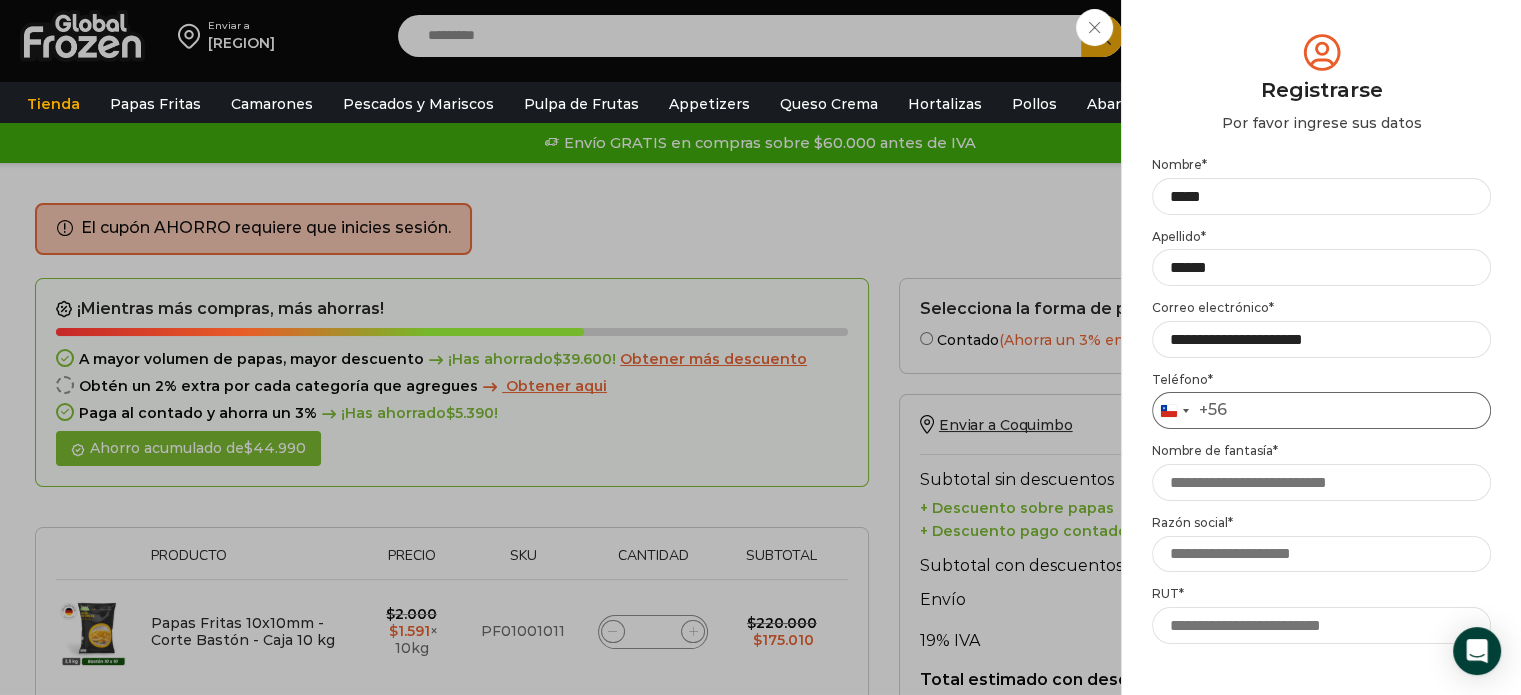 click on "Teléfono  *" at bounding box center (1321, 410) 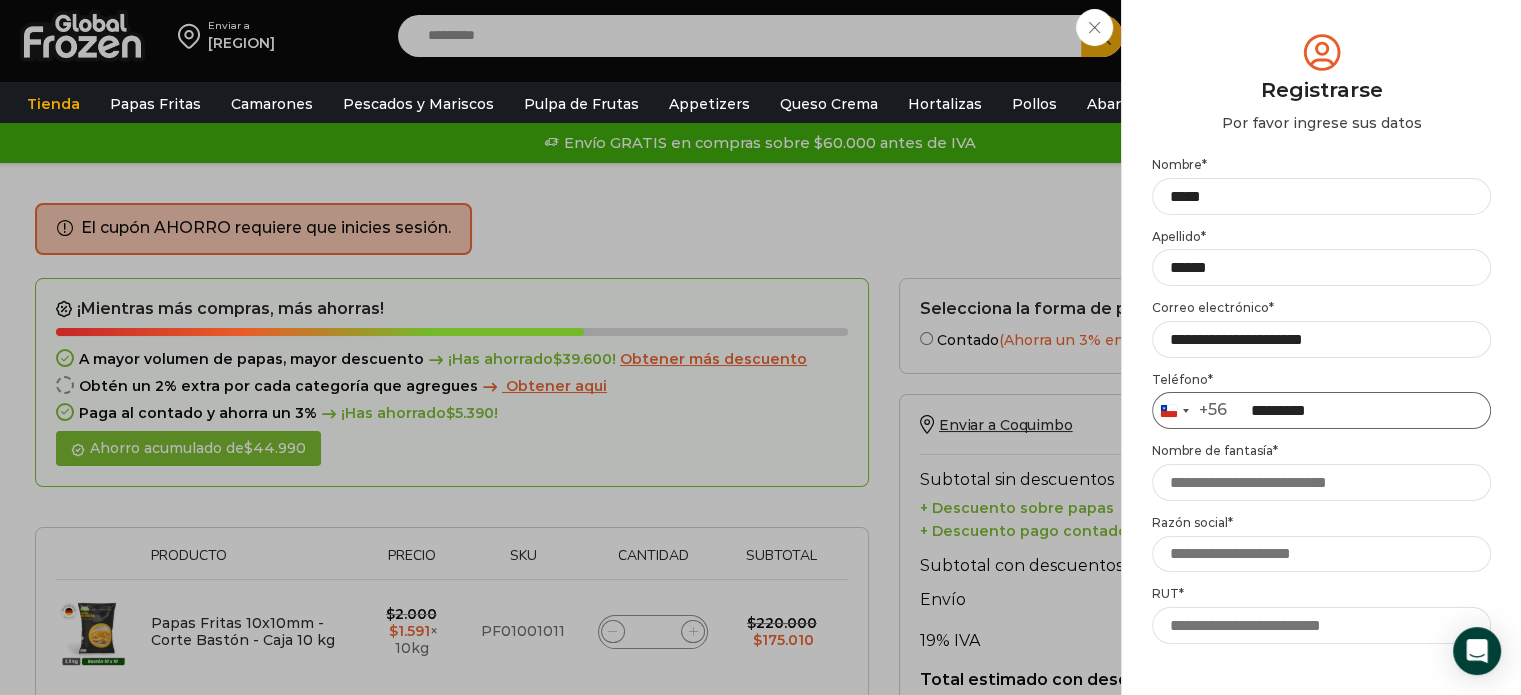 type on "*********" 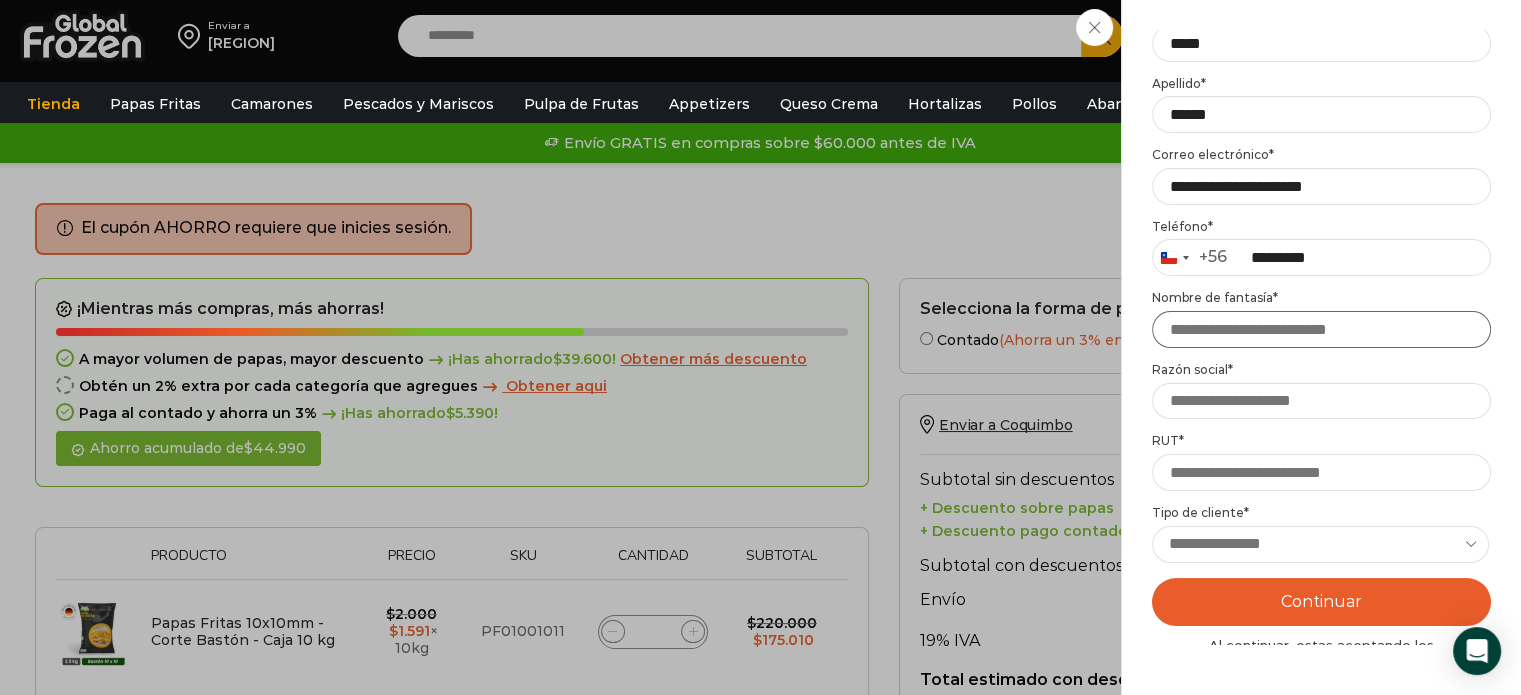 scroll, scrollTop: 200, scrollLeft: 0, axis: vertical 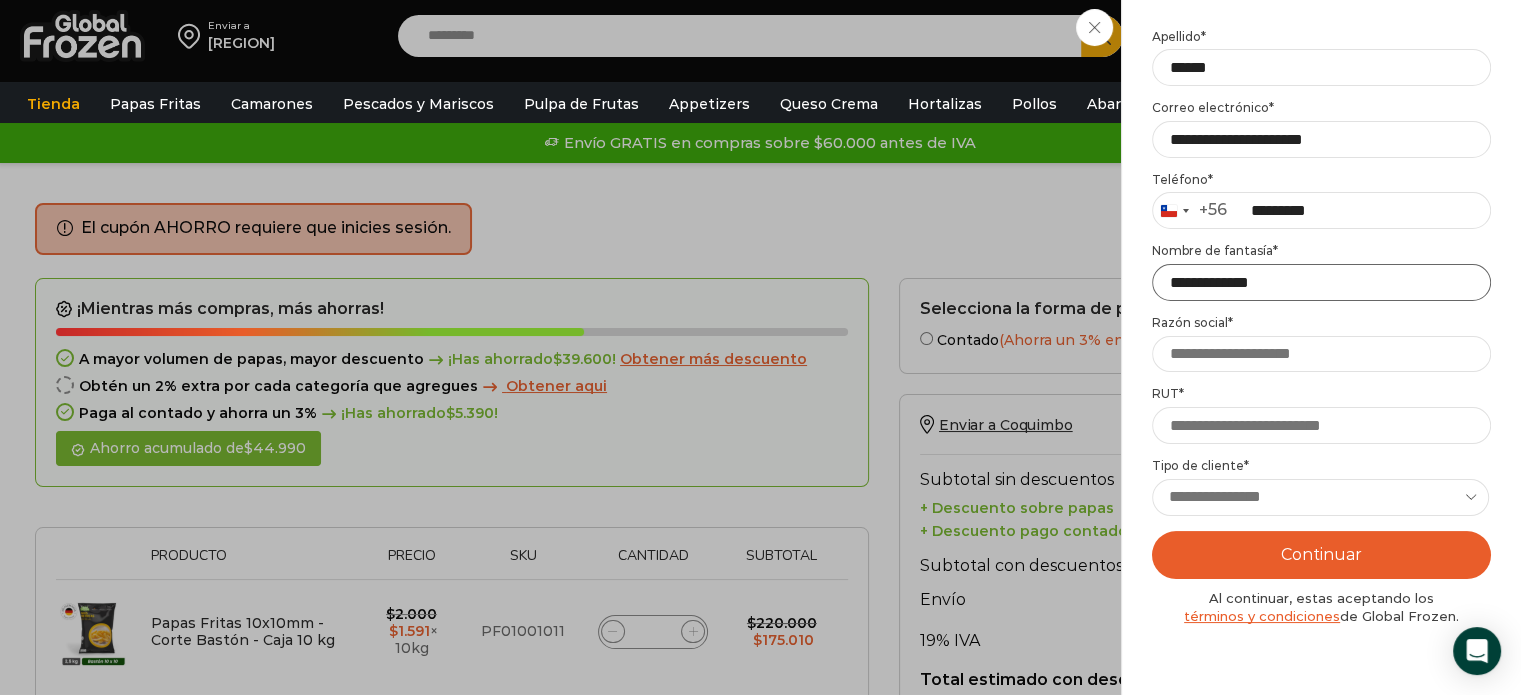 type on "**********" 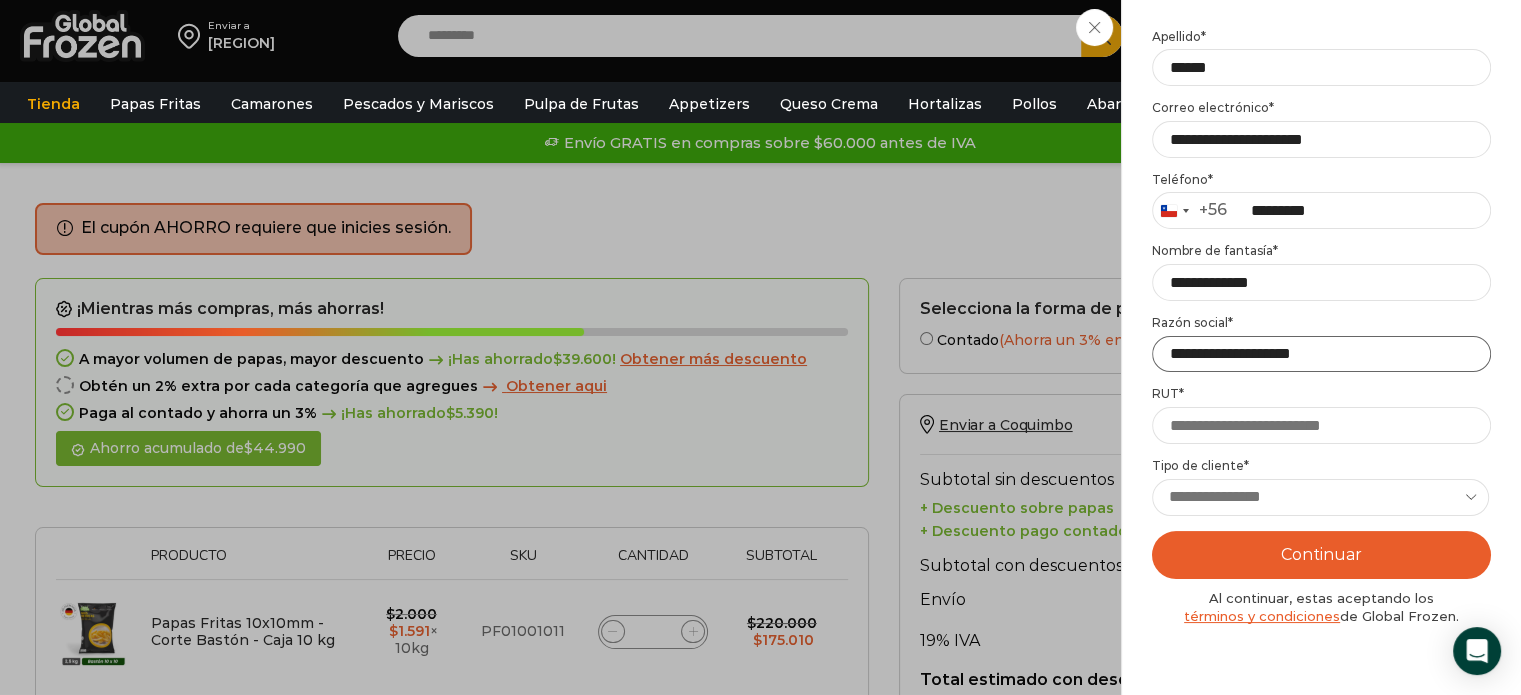 type on "**********" 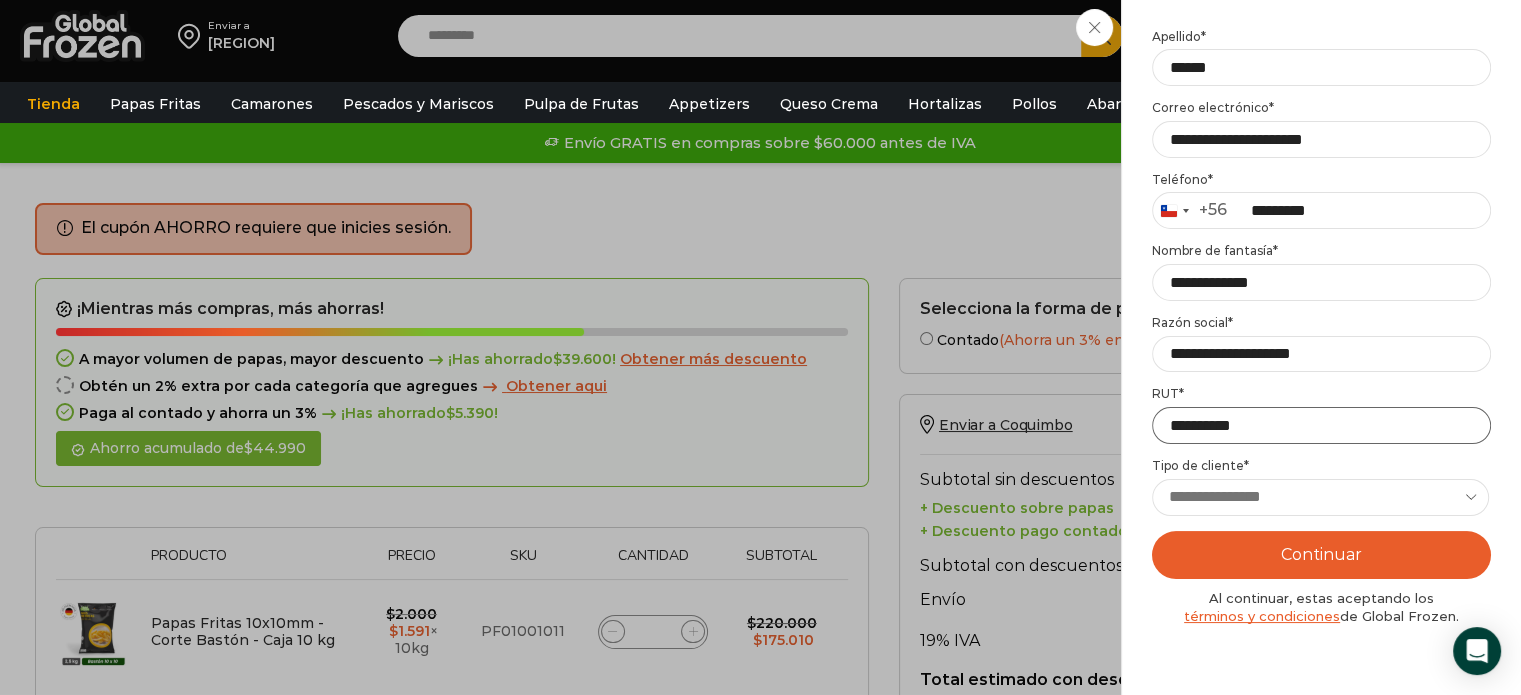 type on "**********" 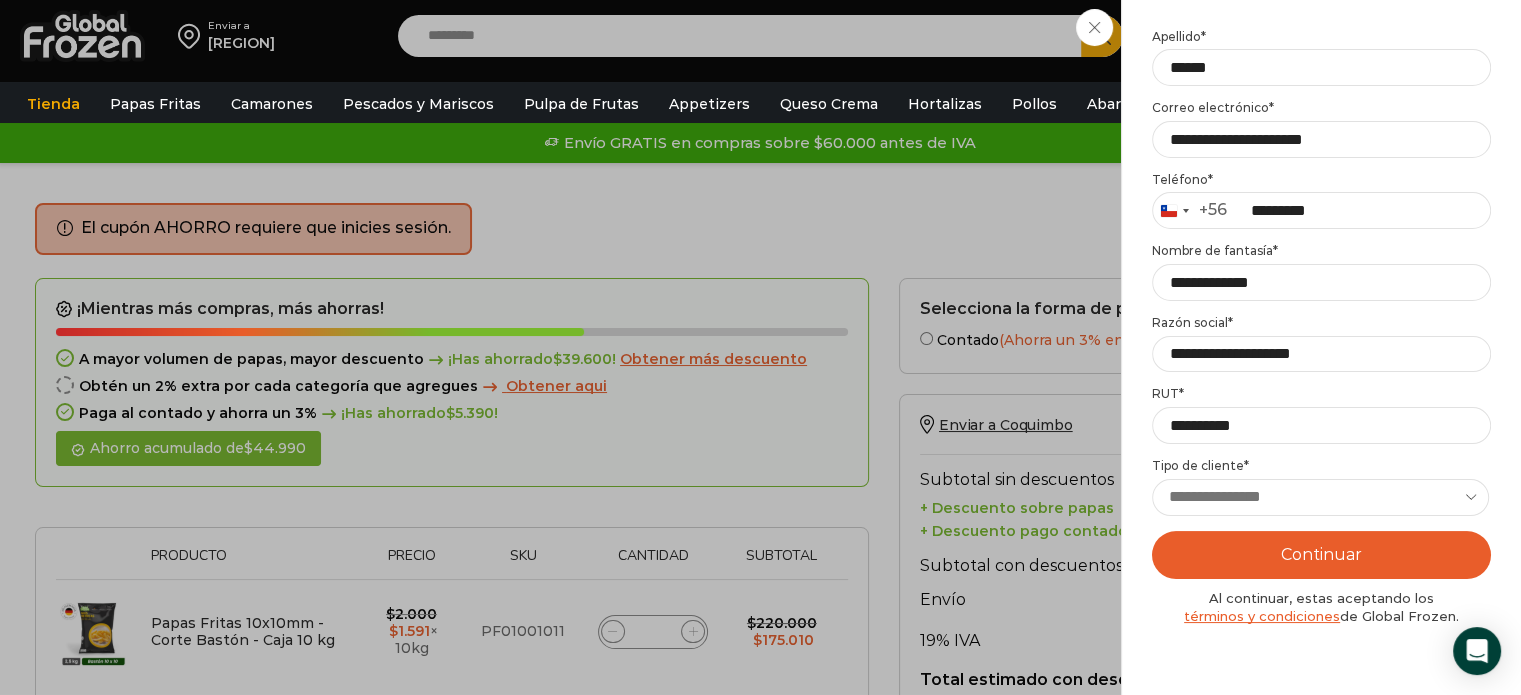 click on "**********" at bounding box center [1320, 497] 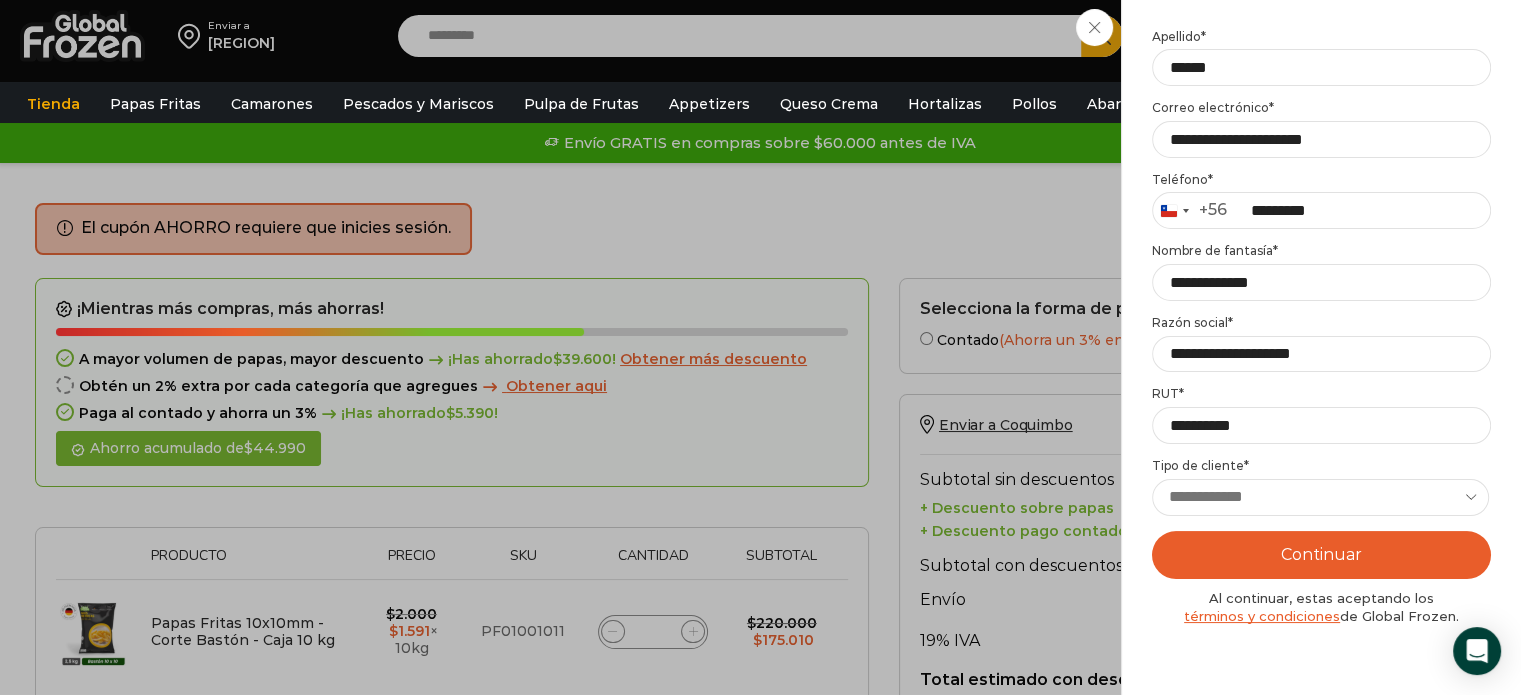 click on "**********" at bounding box center [1320, 497] 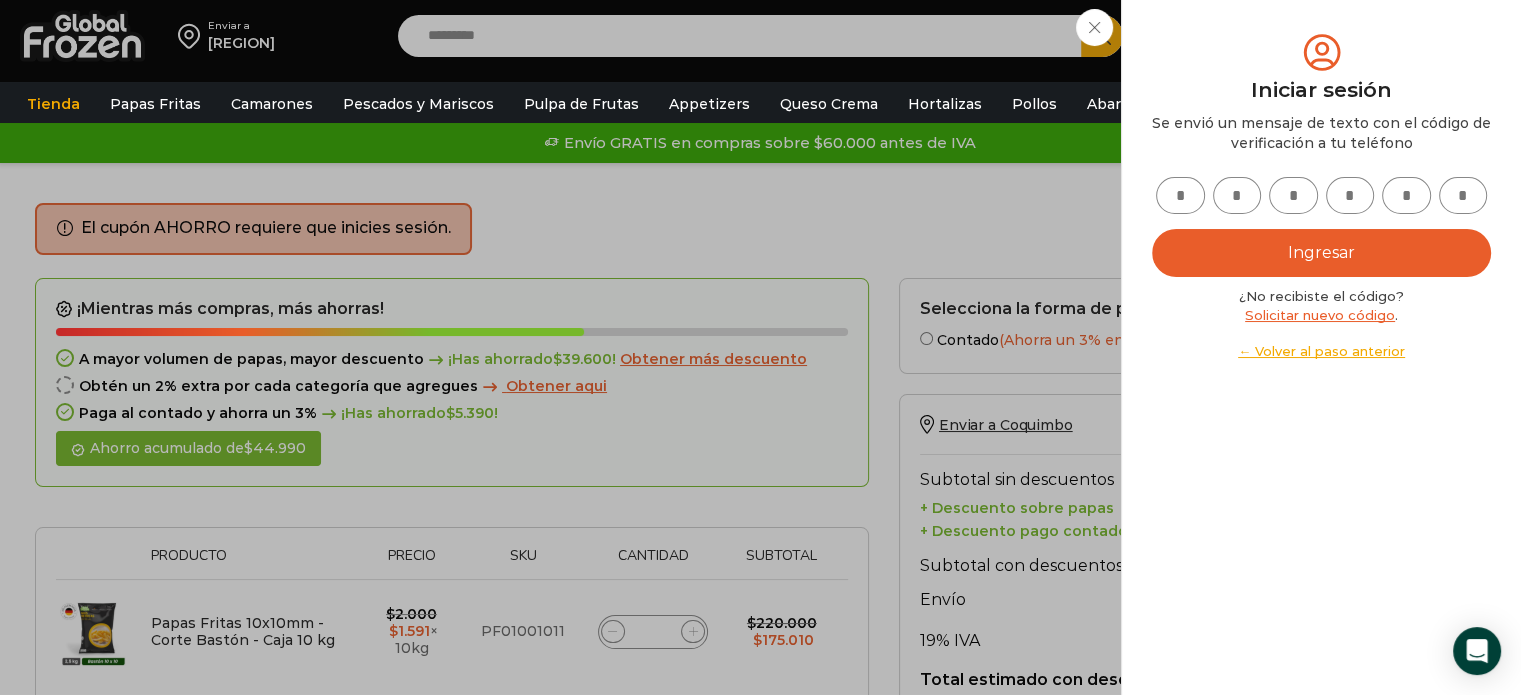 scroll, scrollTop: 0, scrollLeft: 0, axis: both 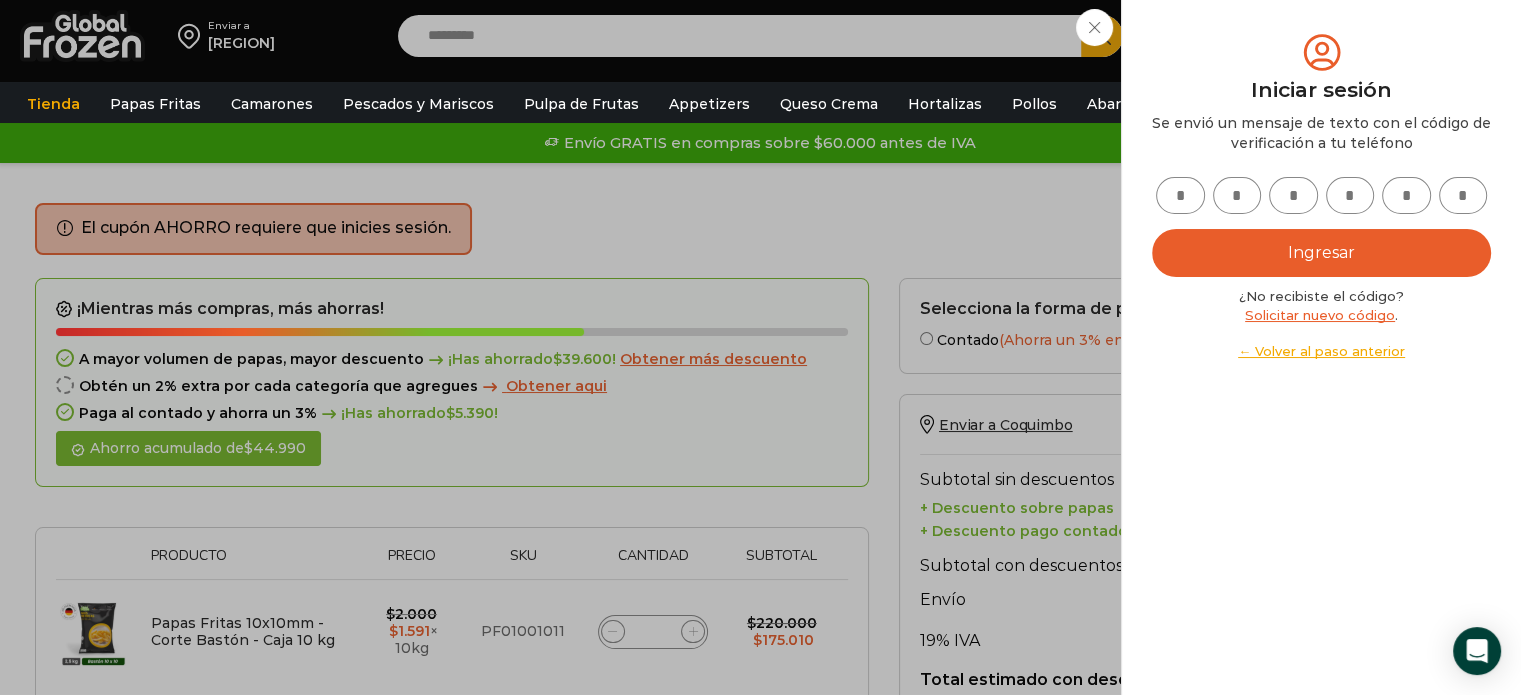 click at bounding box center [1180, 195] 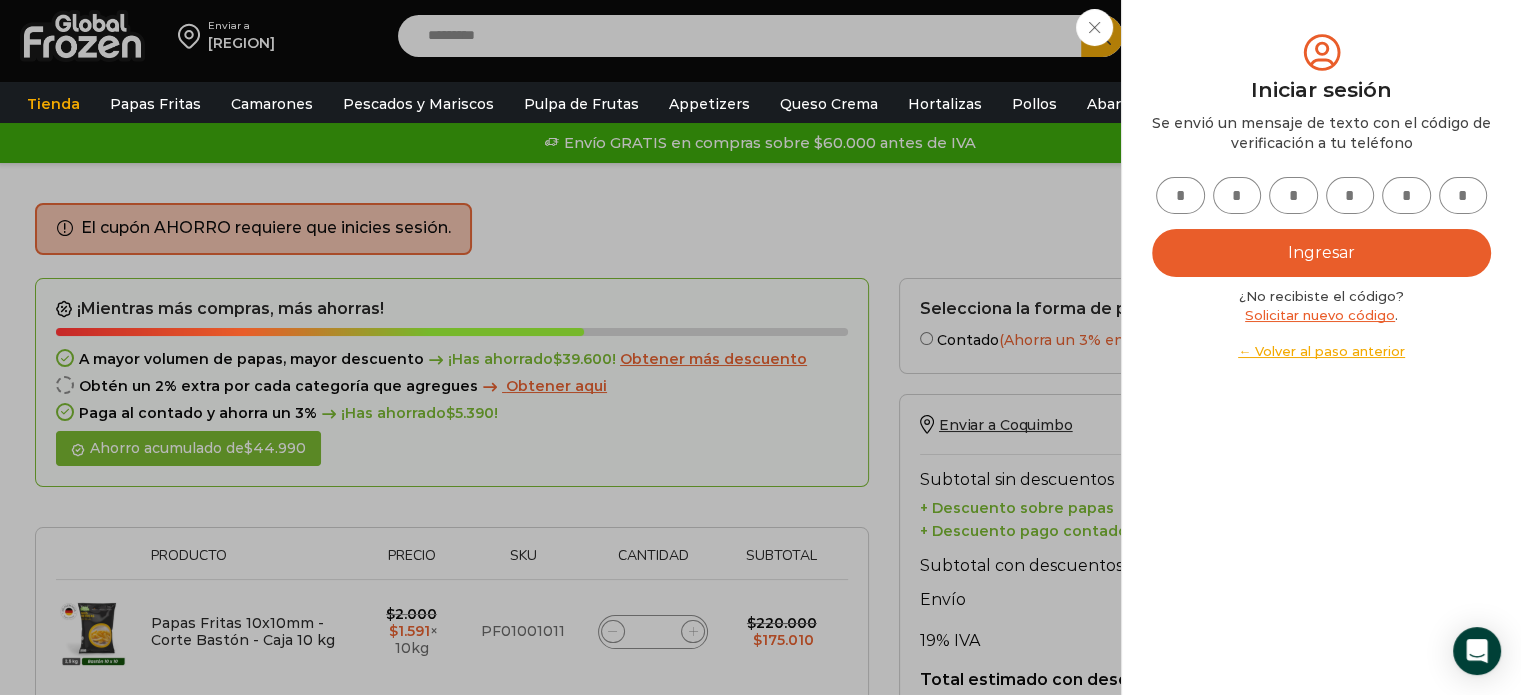 type on "*" 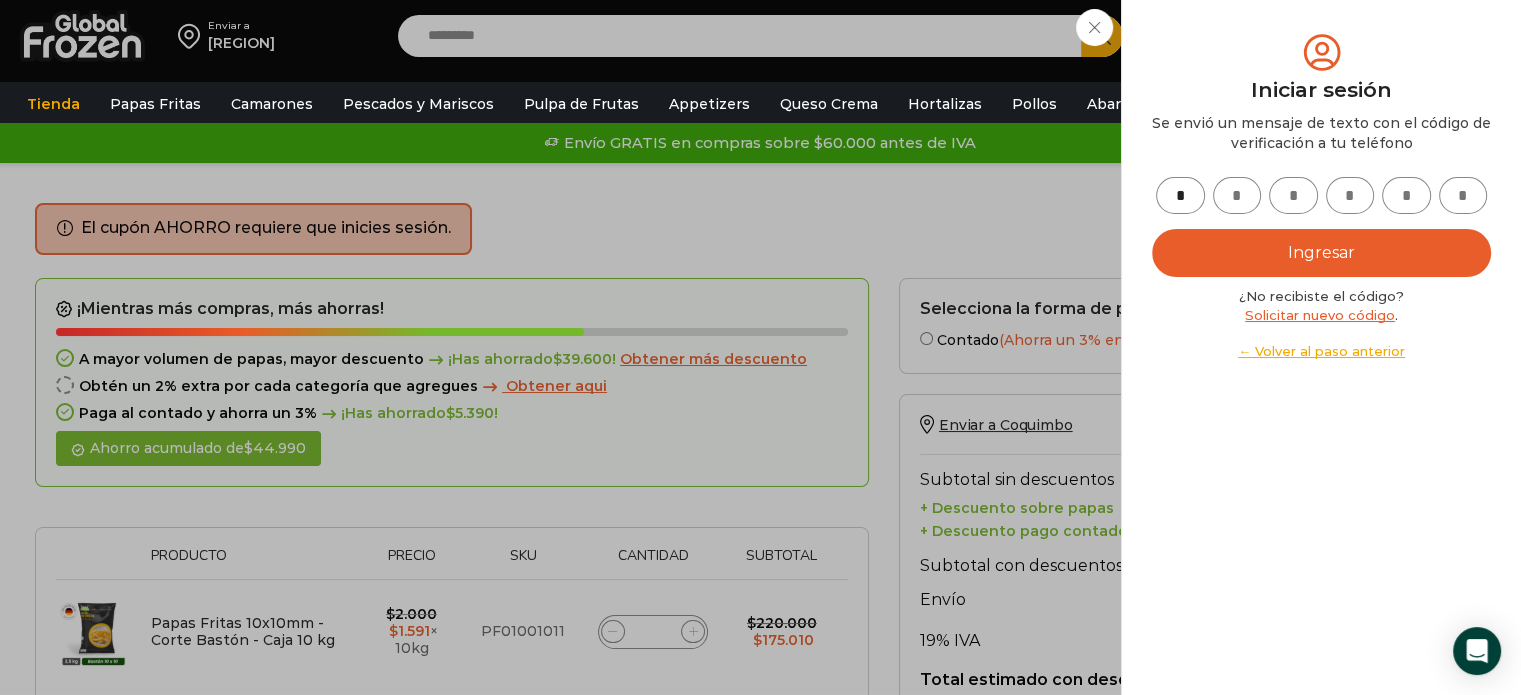 type on "*" 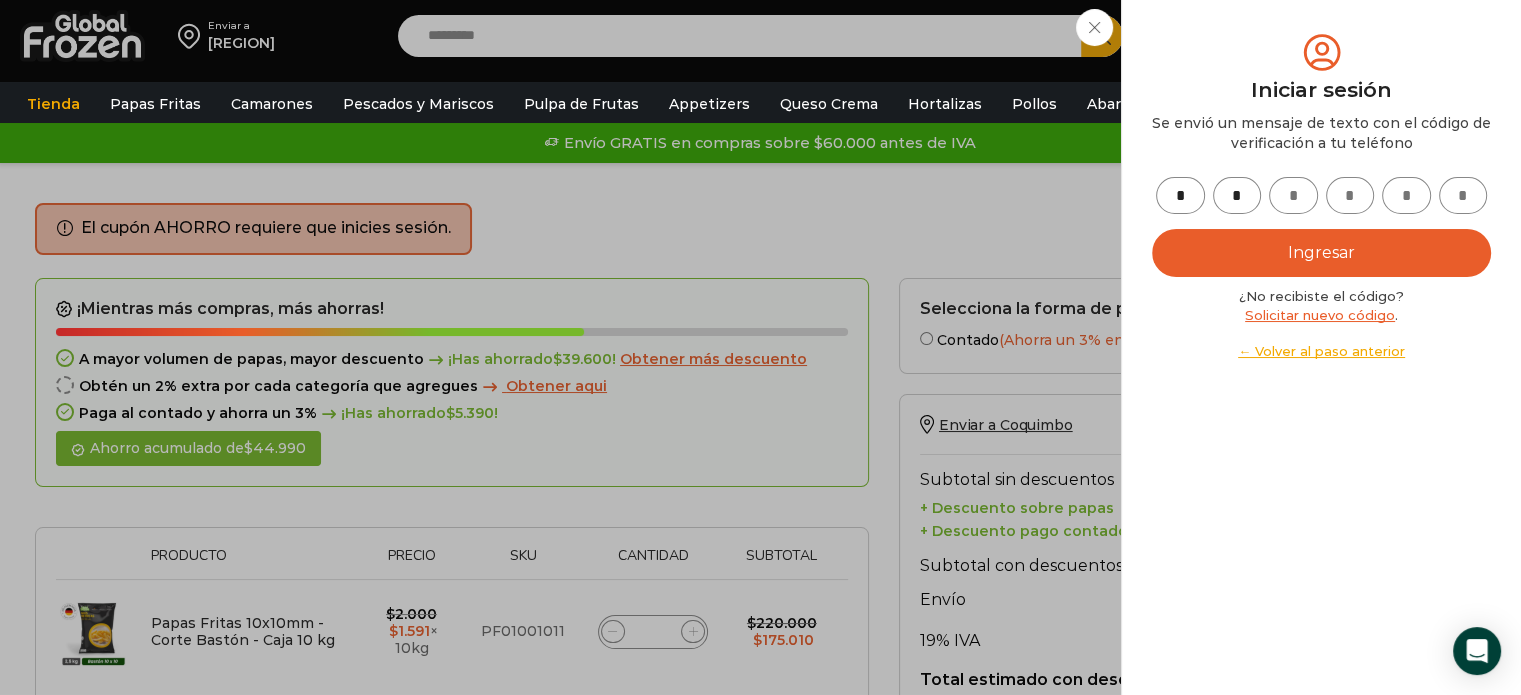 type on "*" 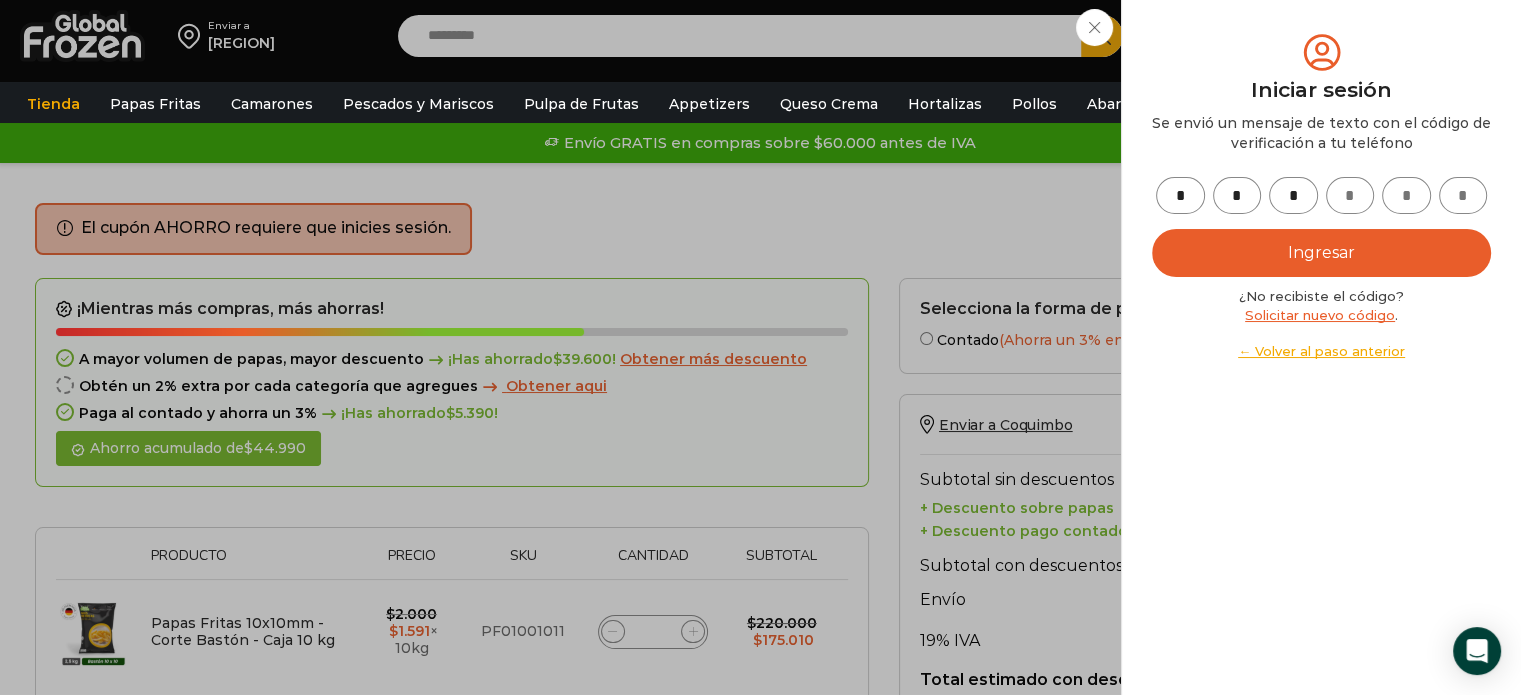 type on "*" 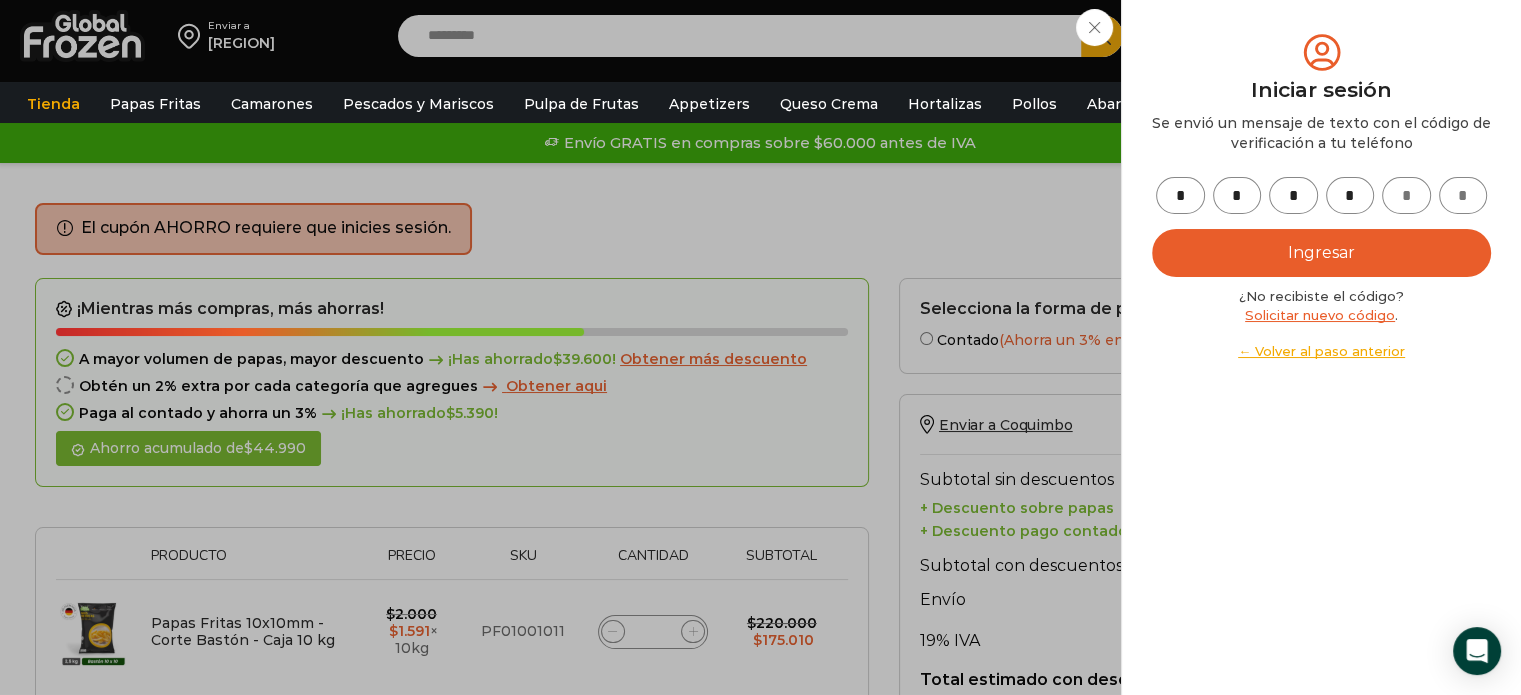 type on "*" 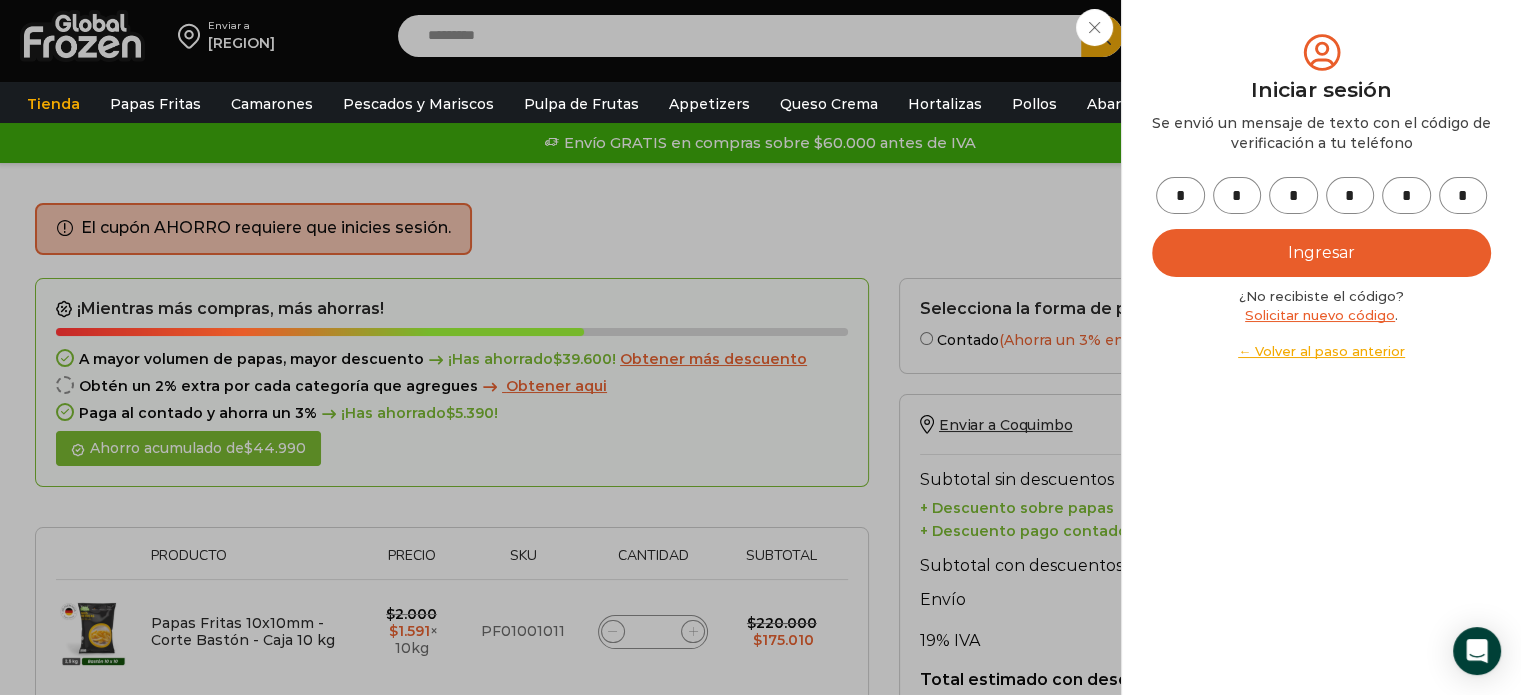 type on "*" 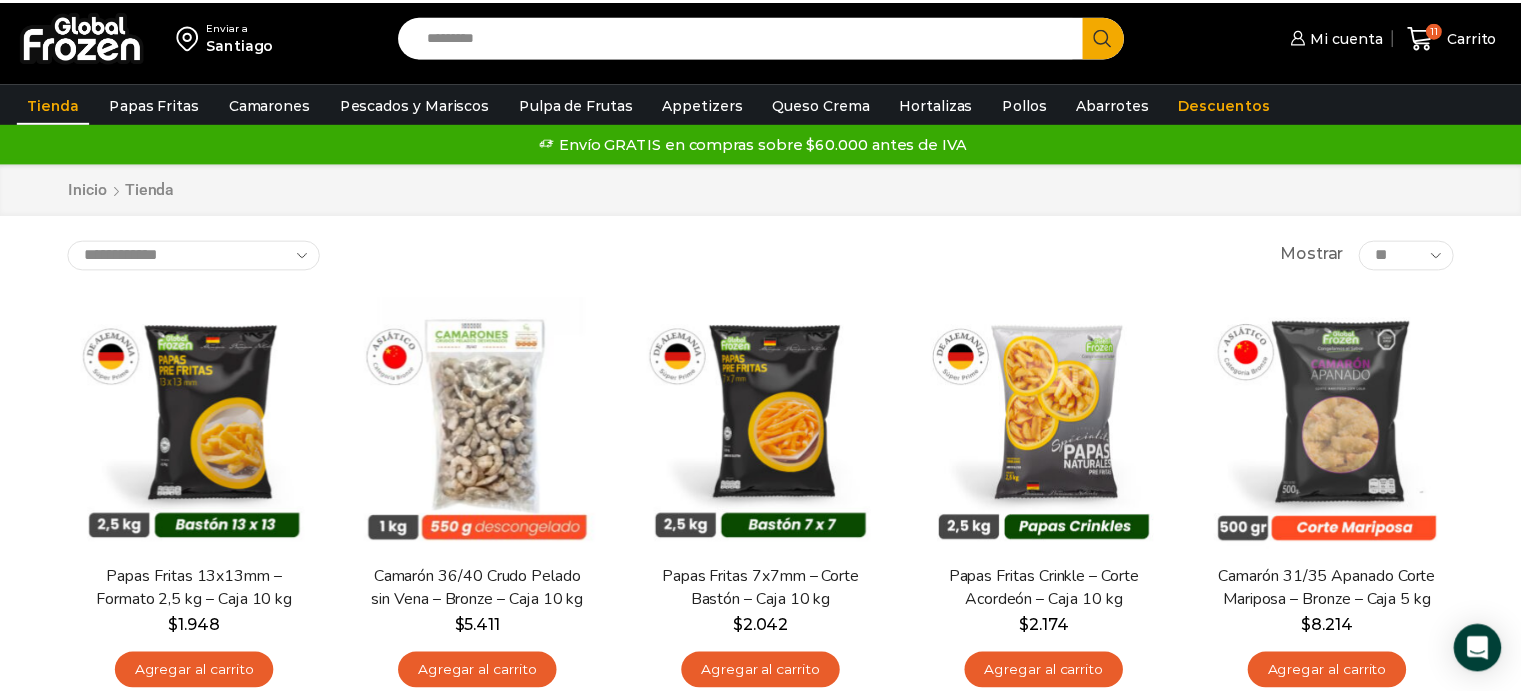 scroll, scrollTop: 0, scrollLeft: 0, axis: both 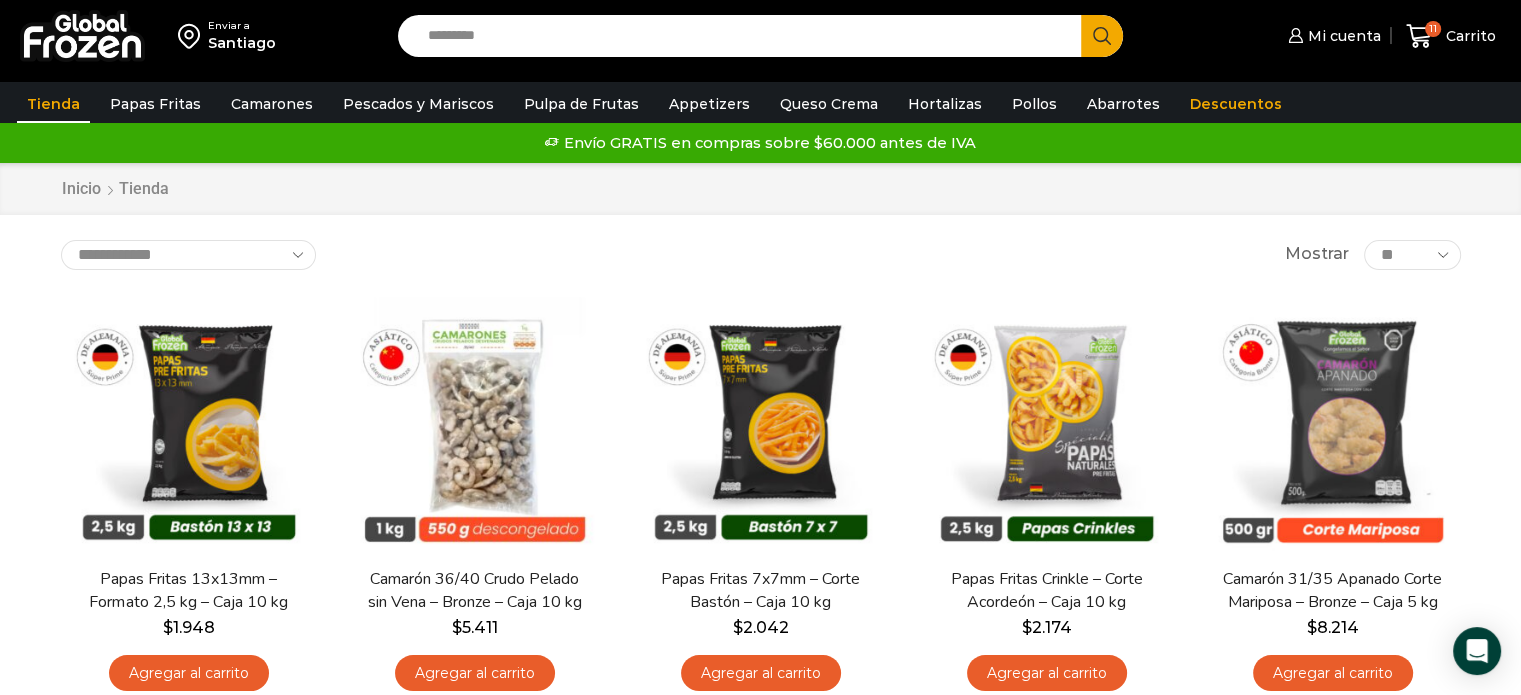 click on "Santiago" at bounding box center (242, 43) 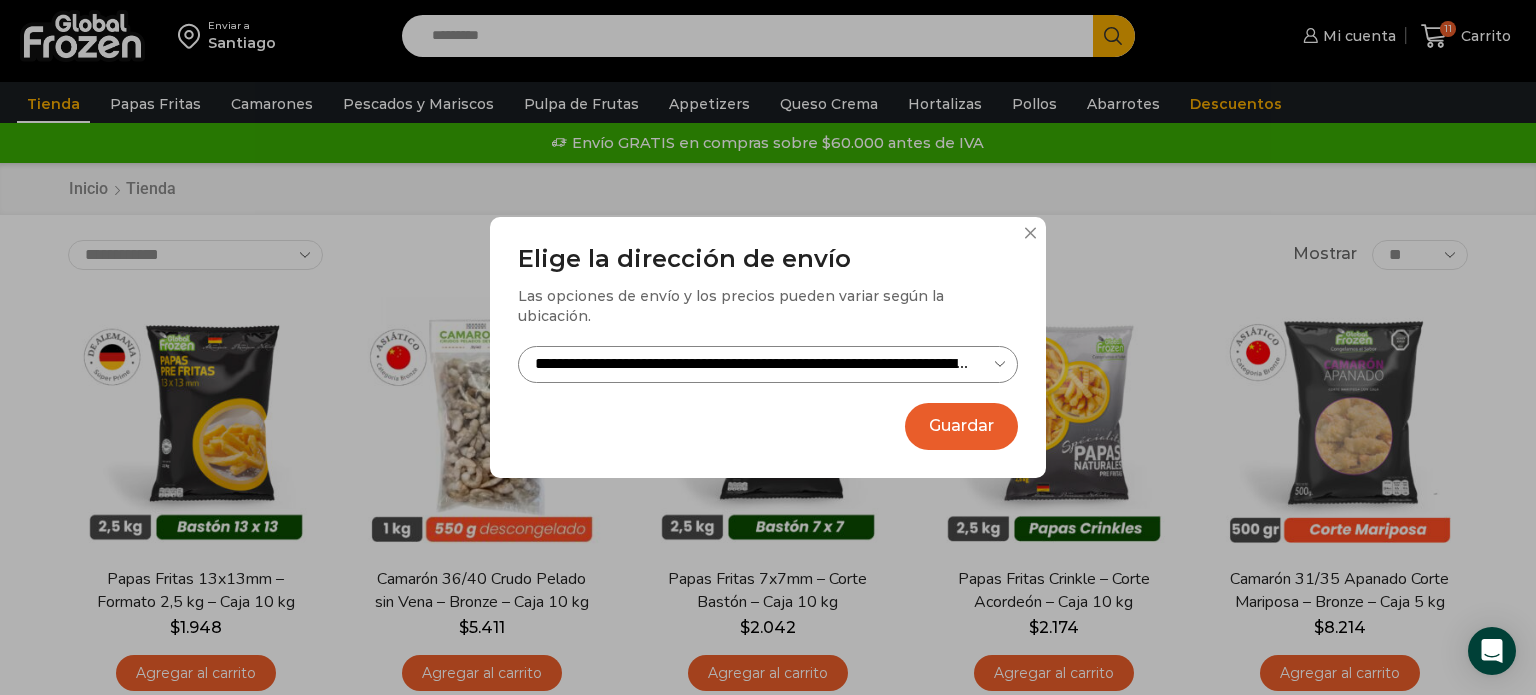 click on "Guardar" at bounding box center (961, 426) 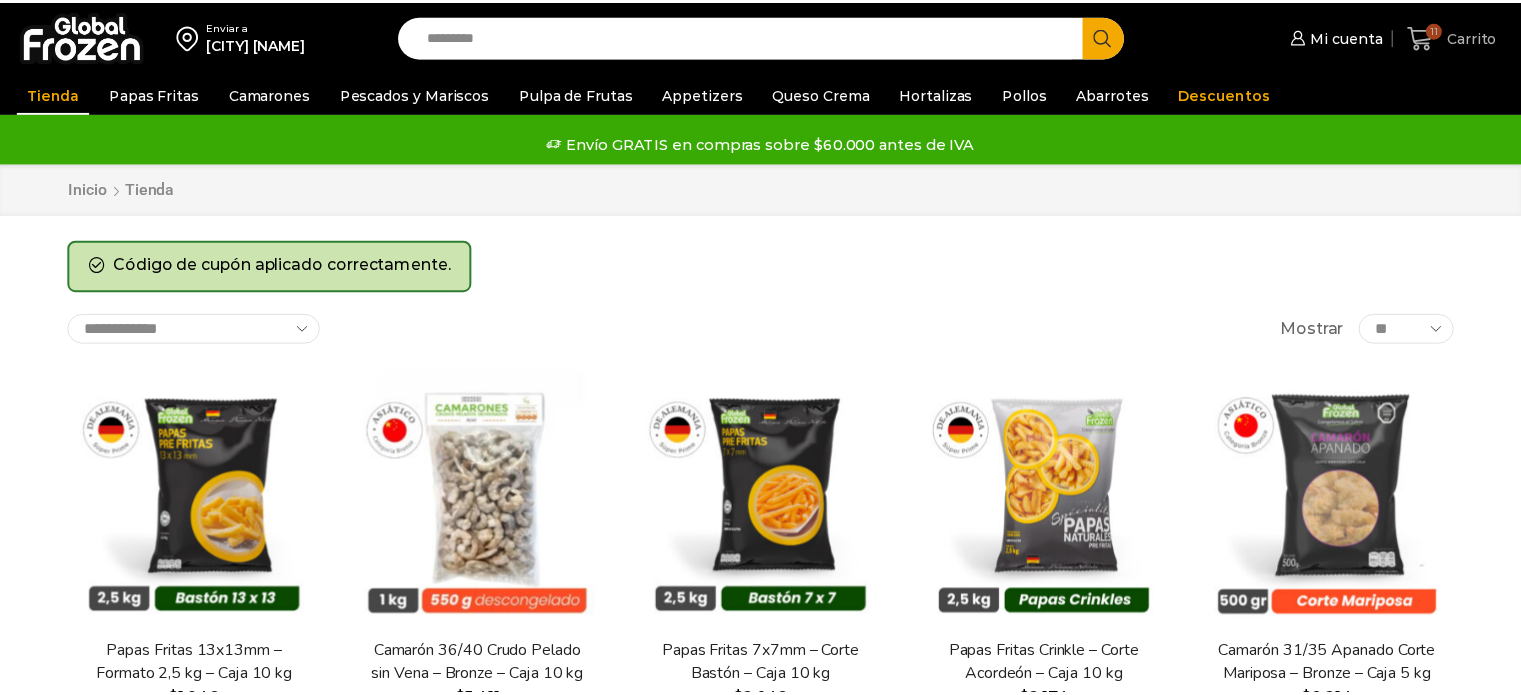 scroll, scrollTop: 0, scrollLeft: 0, axis: both 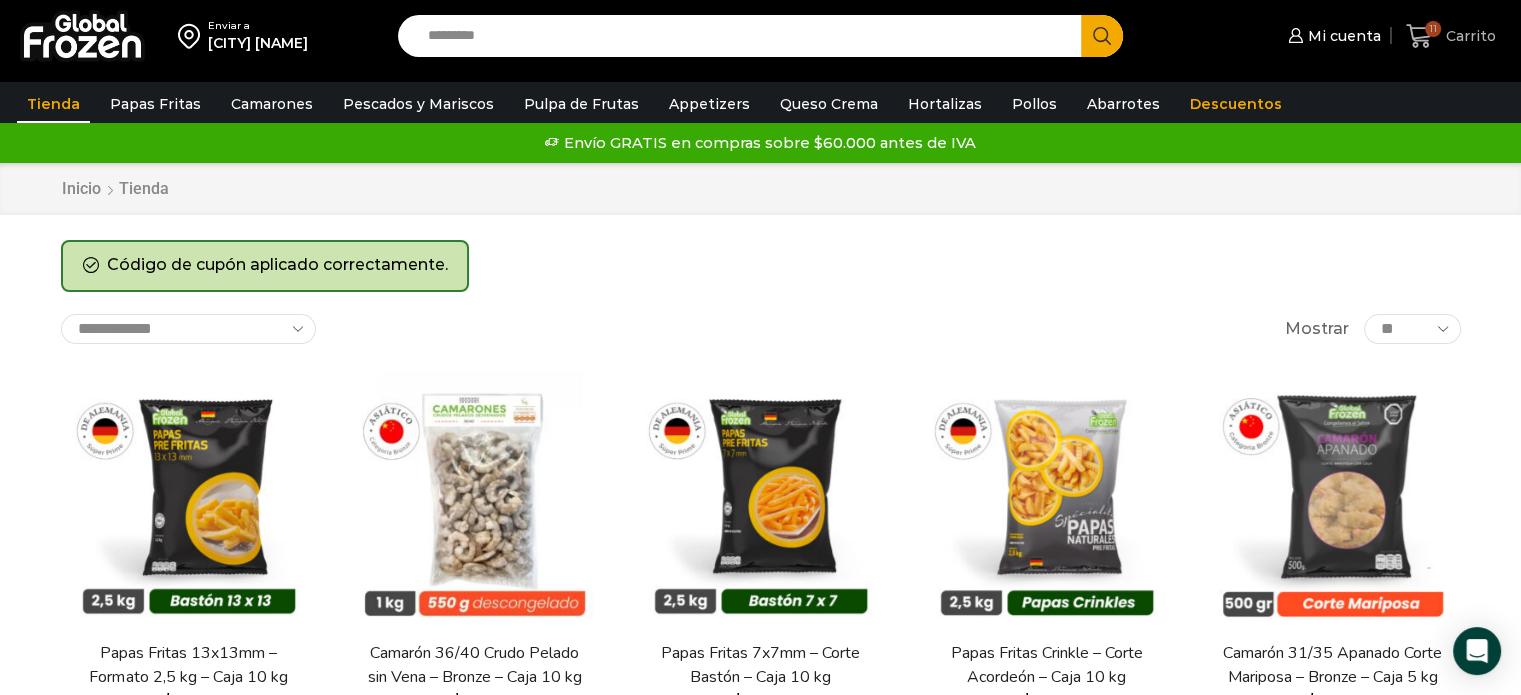 click on "11" at bounding box center (1433, 29) 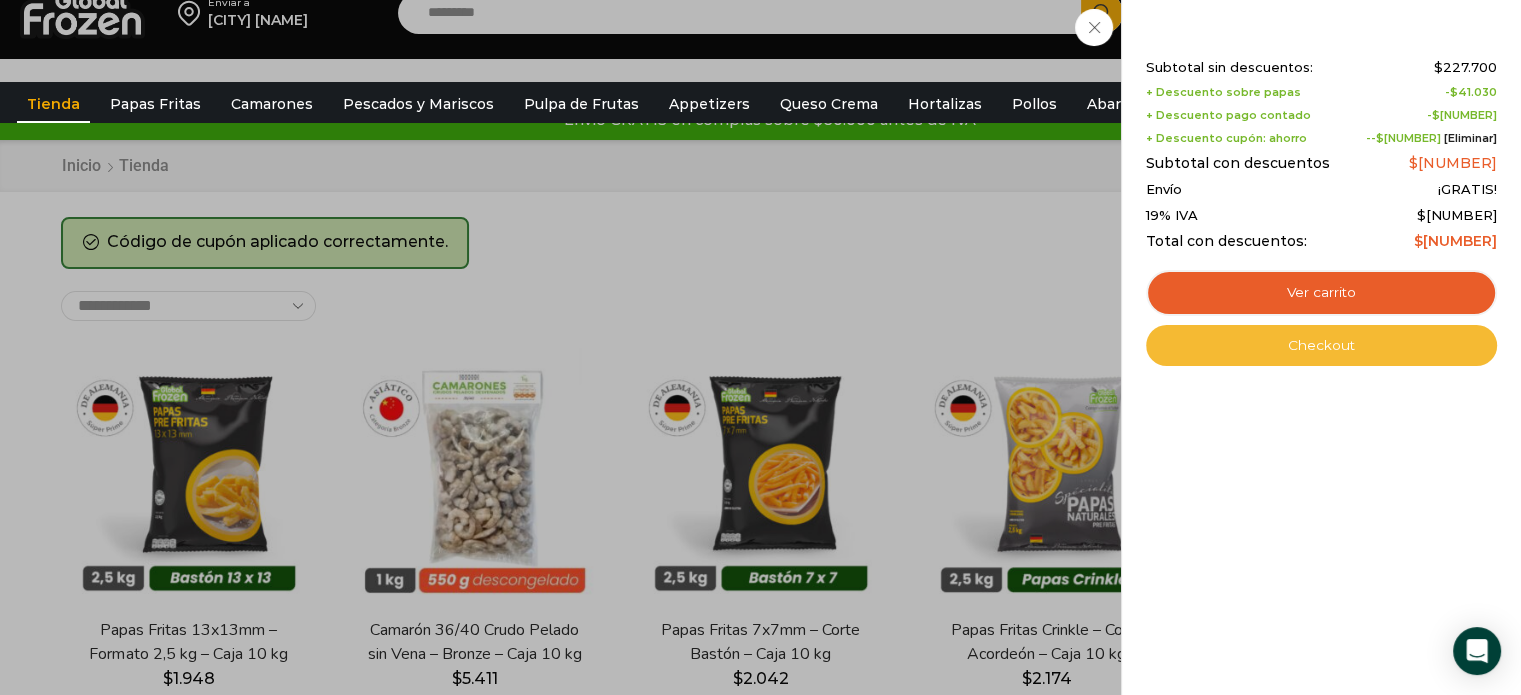 scroll, scrollTop: 0, scrollLeft: 0, axis: both 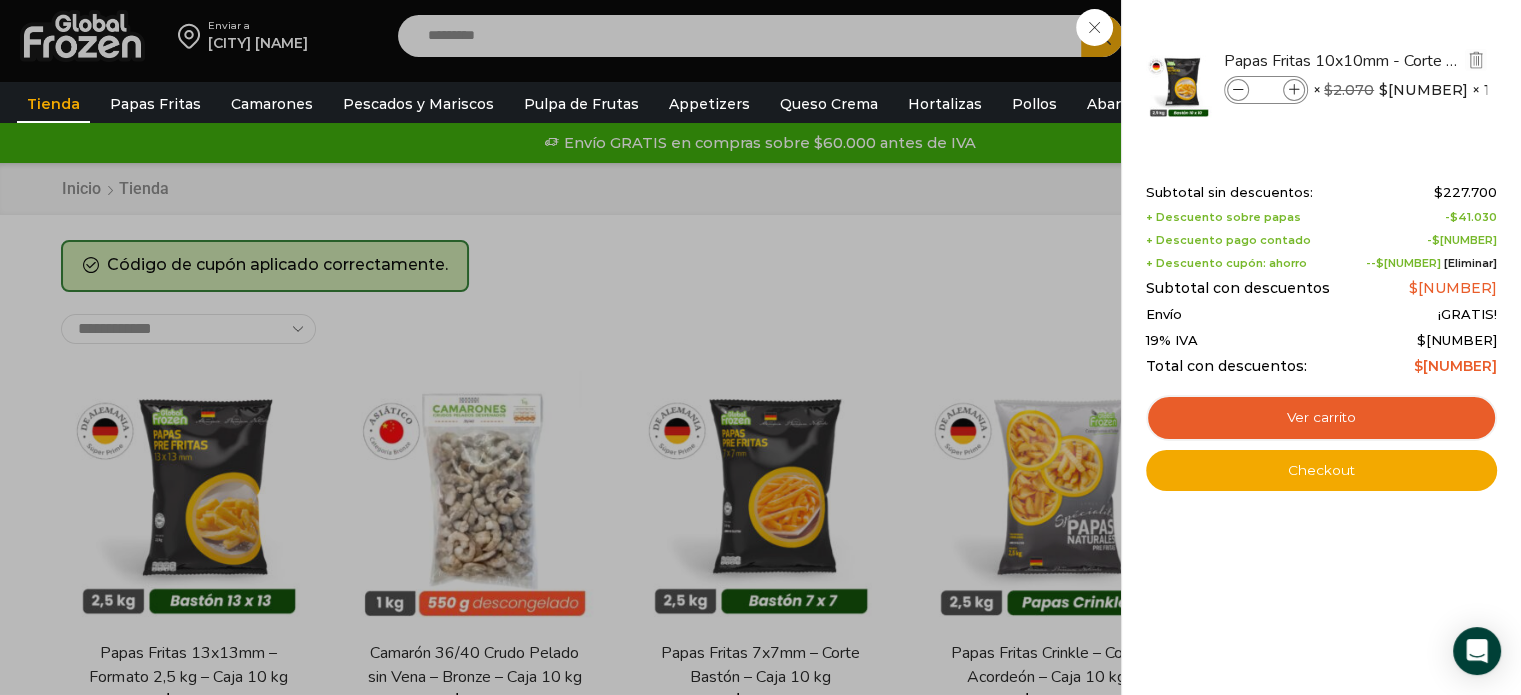 click at bounding box center [1294, 90] 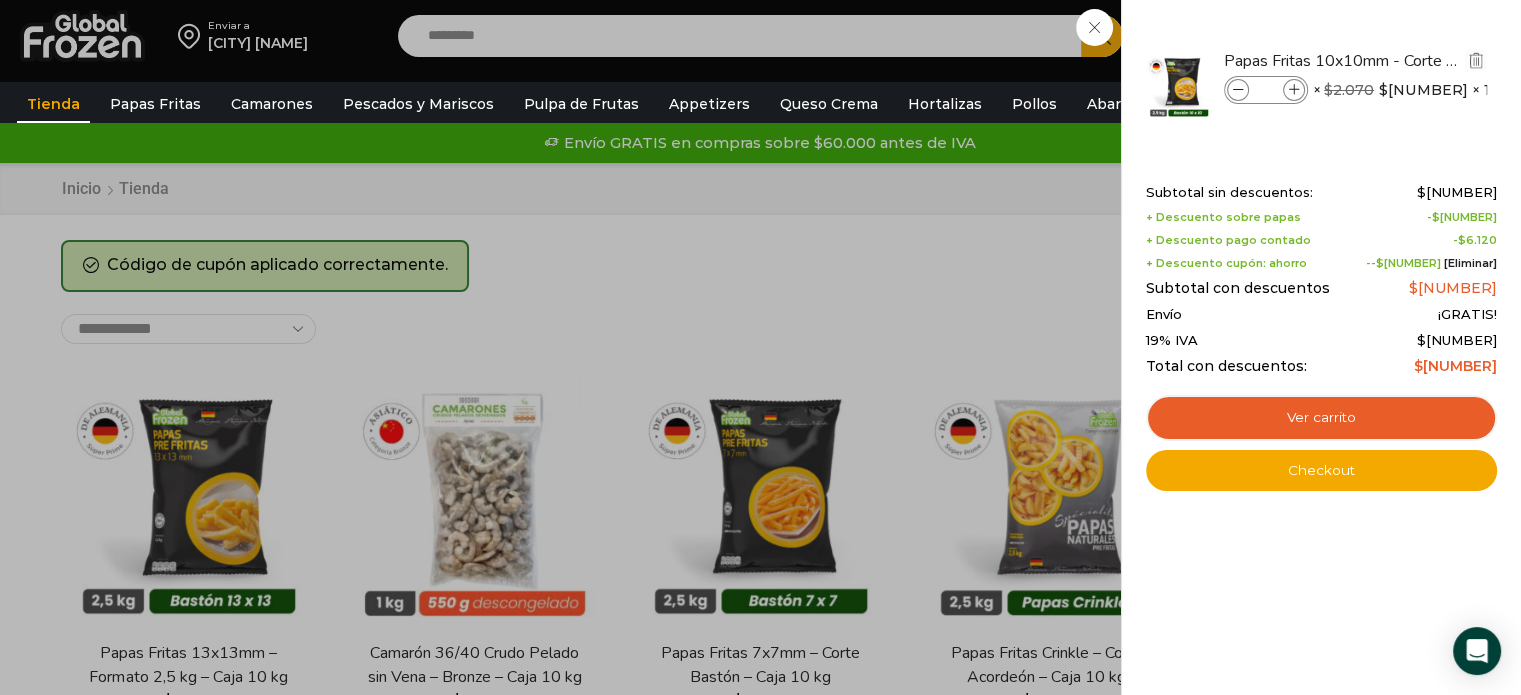 click at bounding box center [1238, 90] 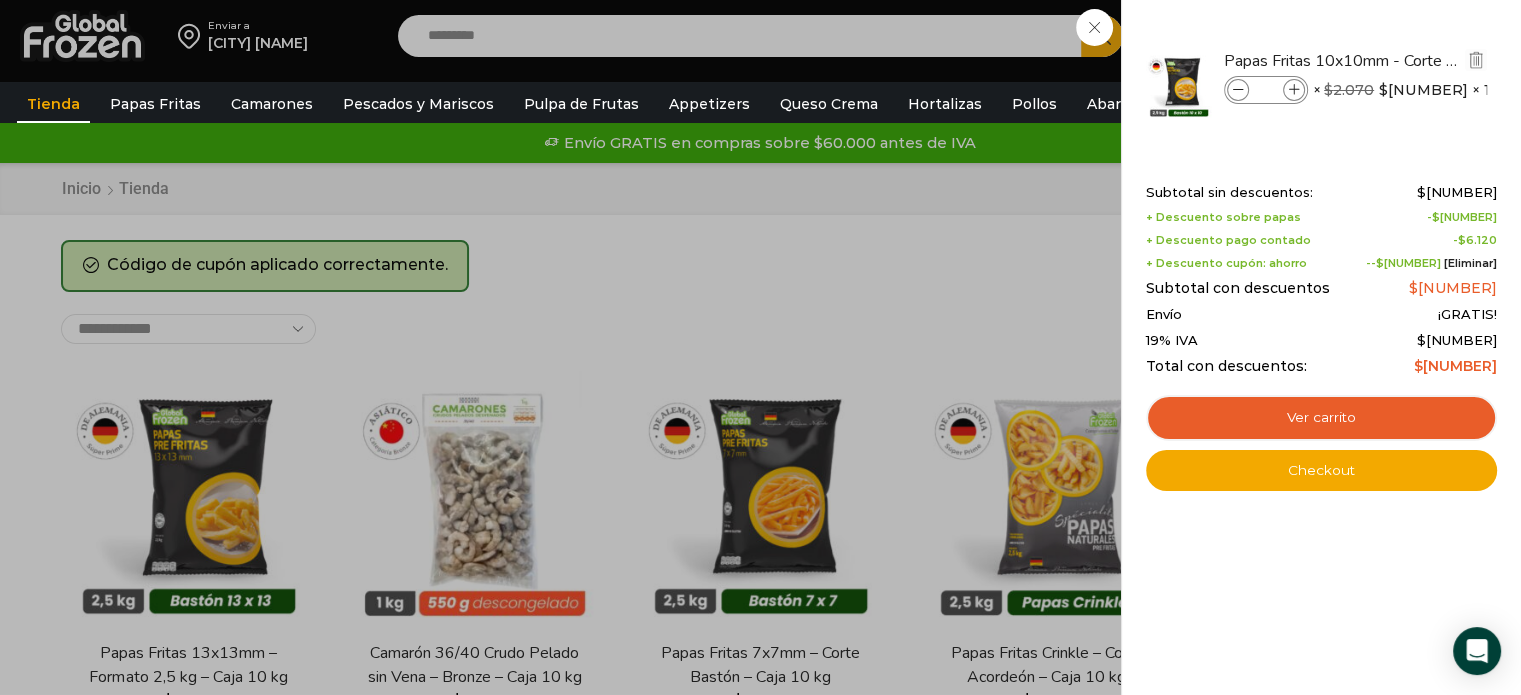 type on "**" 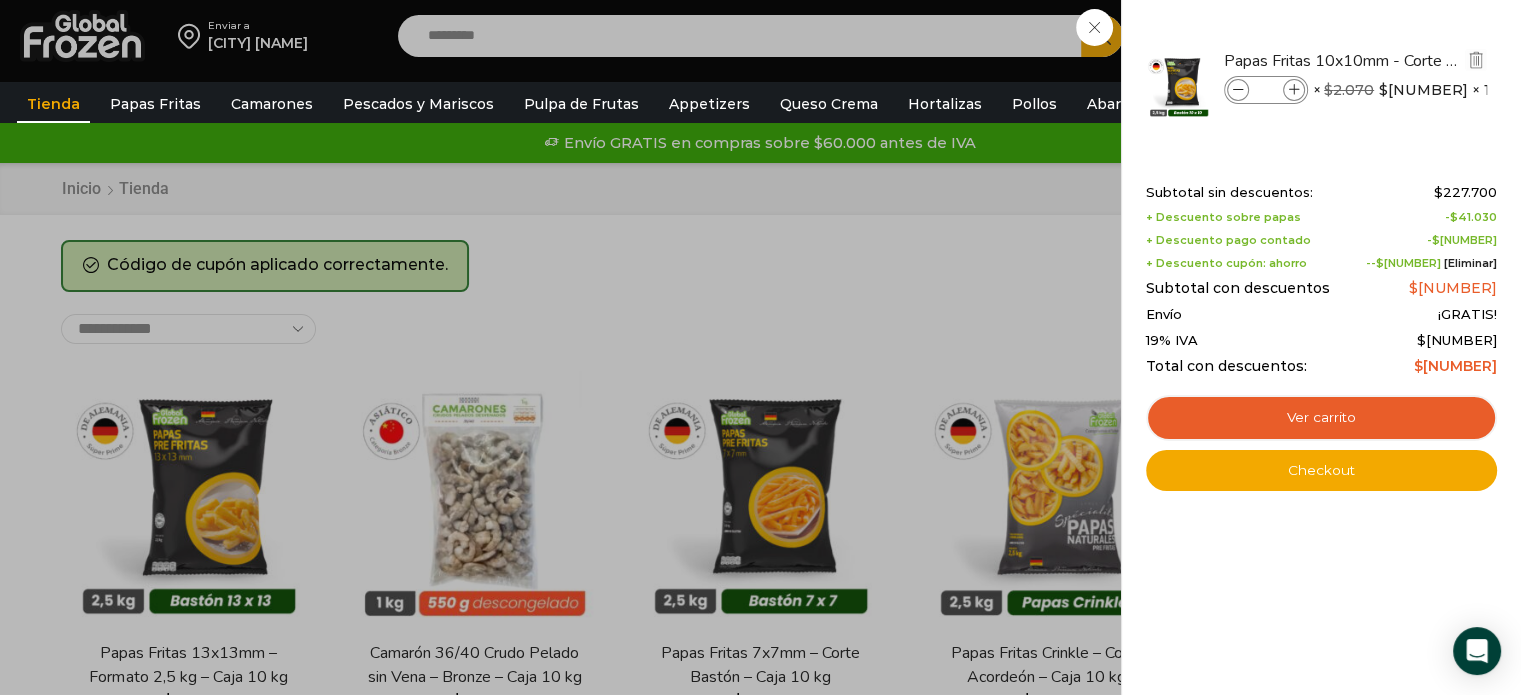 click at bounding box center (1238, 90) 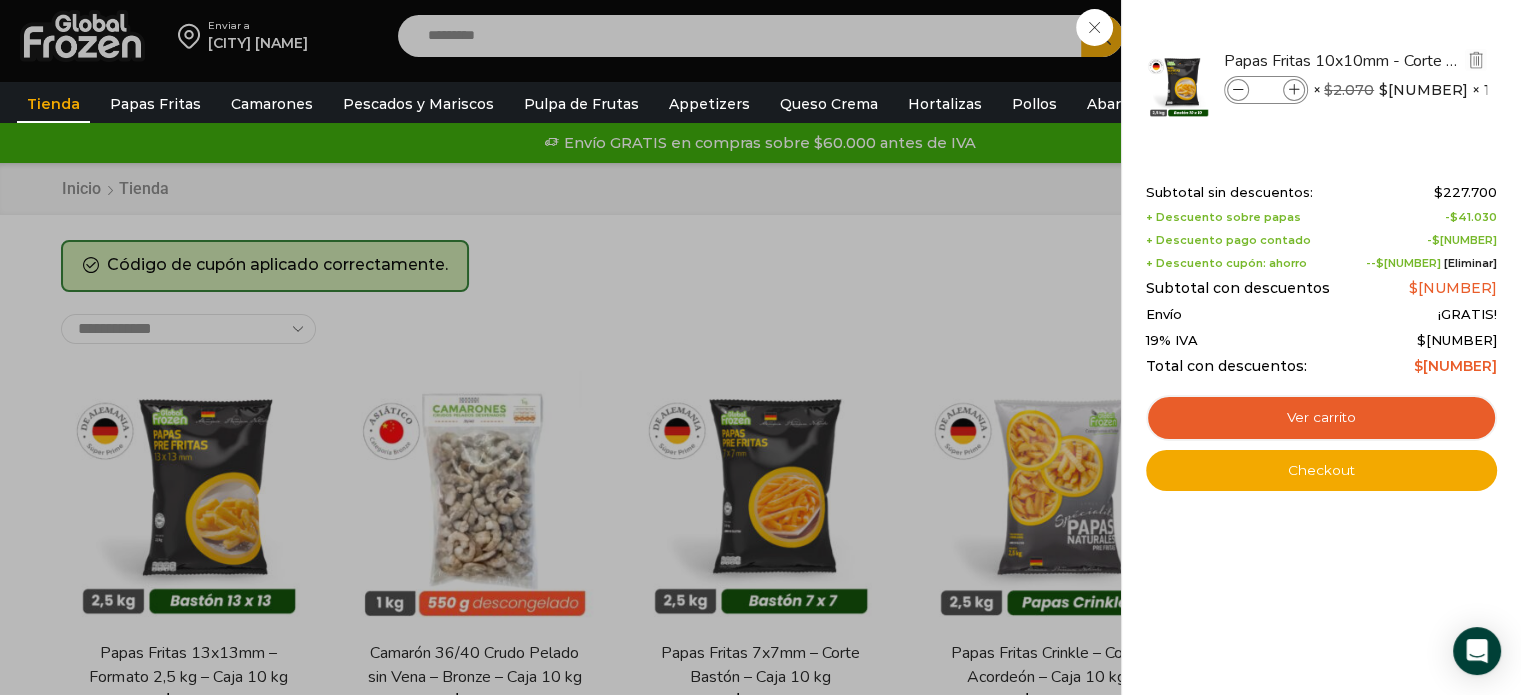 type on "**" 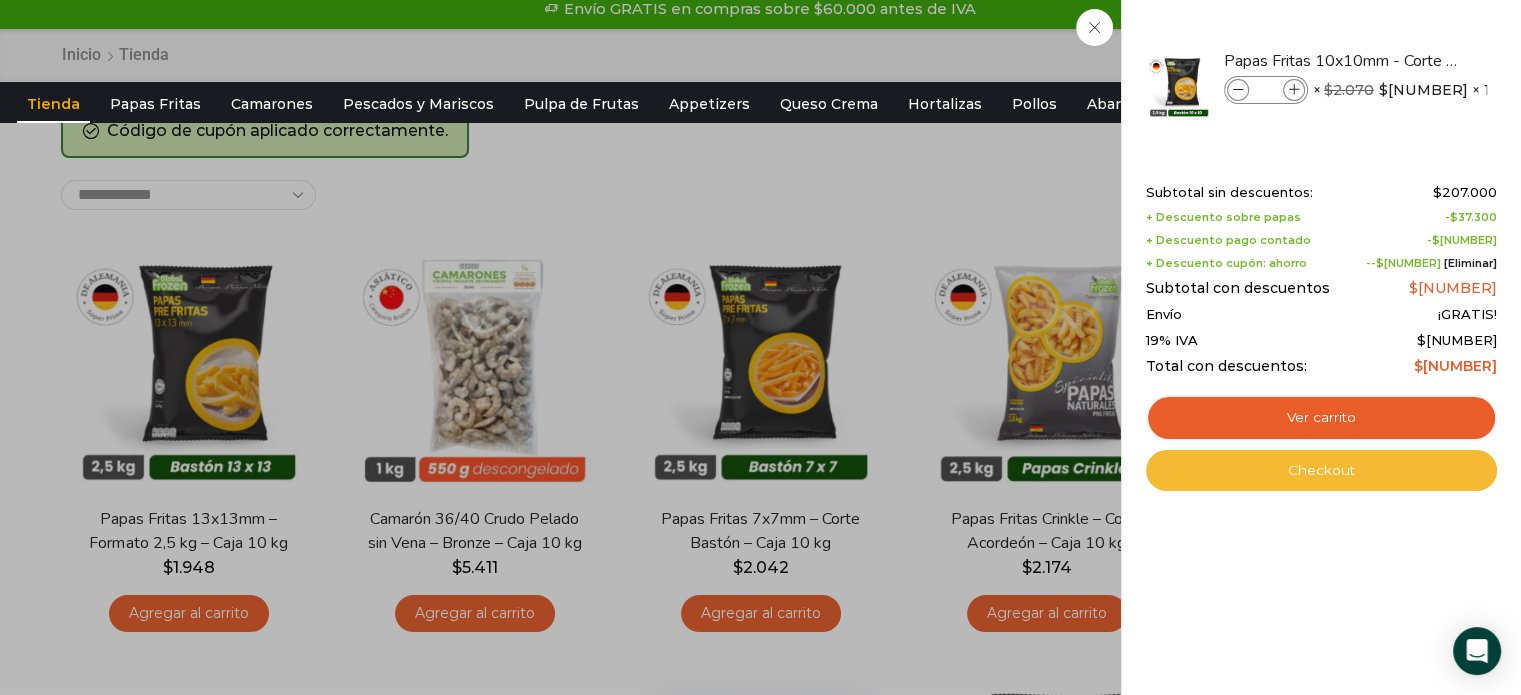 scroll, scrollTop: 100, scrollLeft: 0, axis: vertical 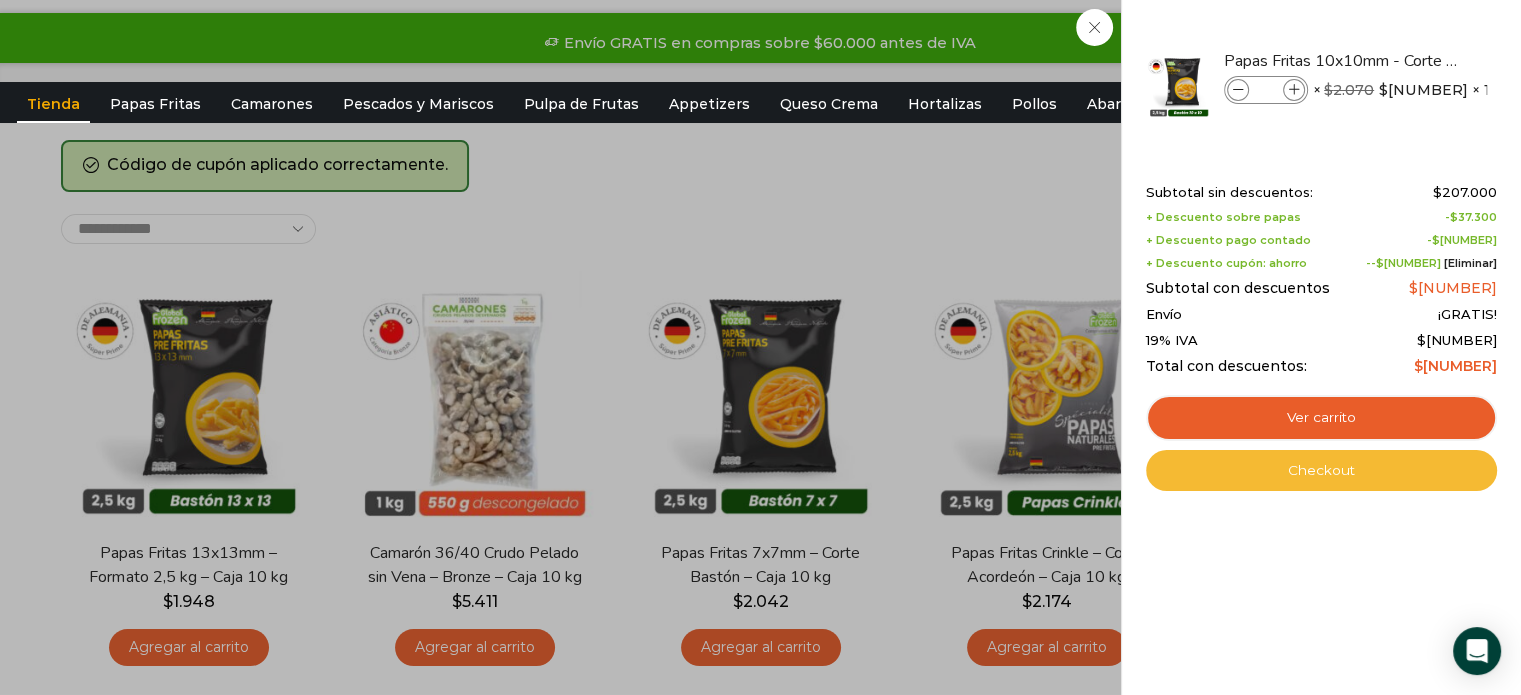 click on "Checkout" at bounding box center (1321, 471) 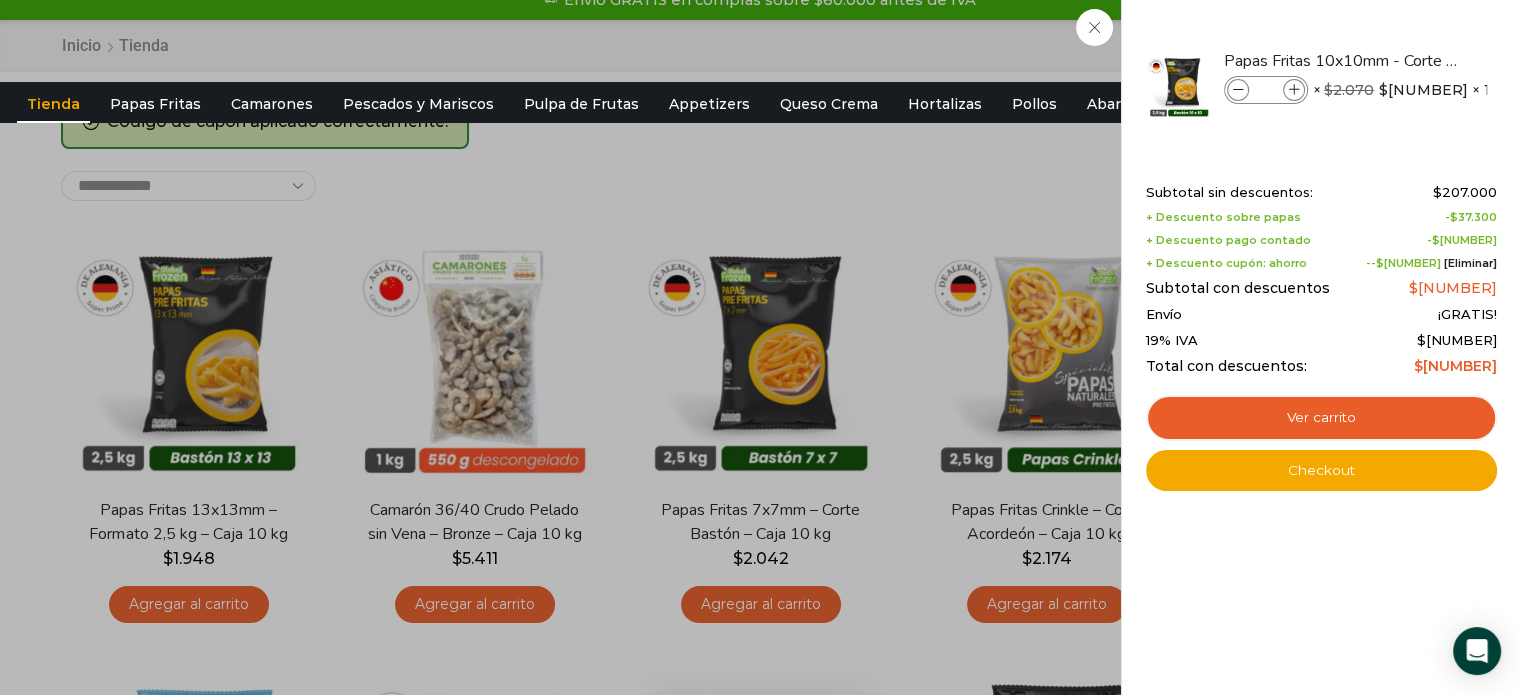 scroll, scrollTop: 0, scrollLeft: 0, axis: both 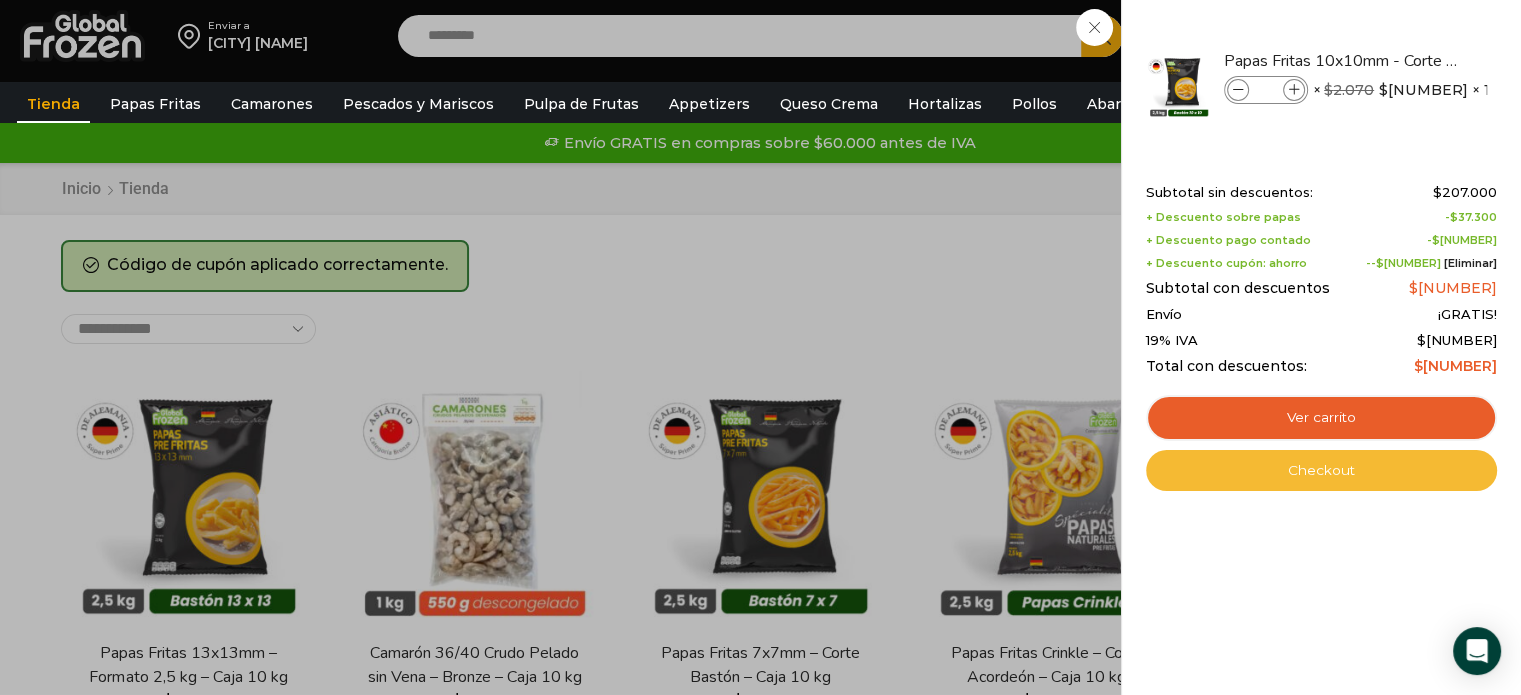 click on "Checkout" at bounding box center (1321, 471) 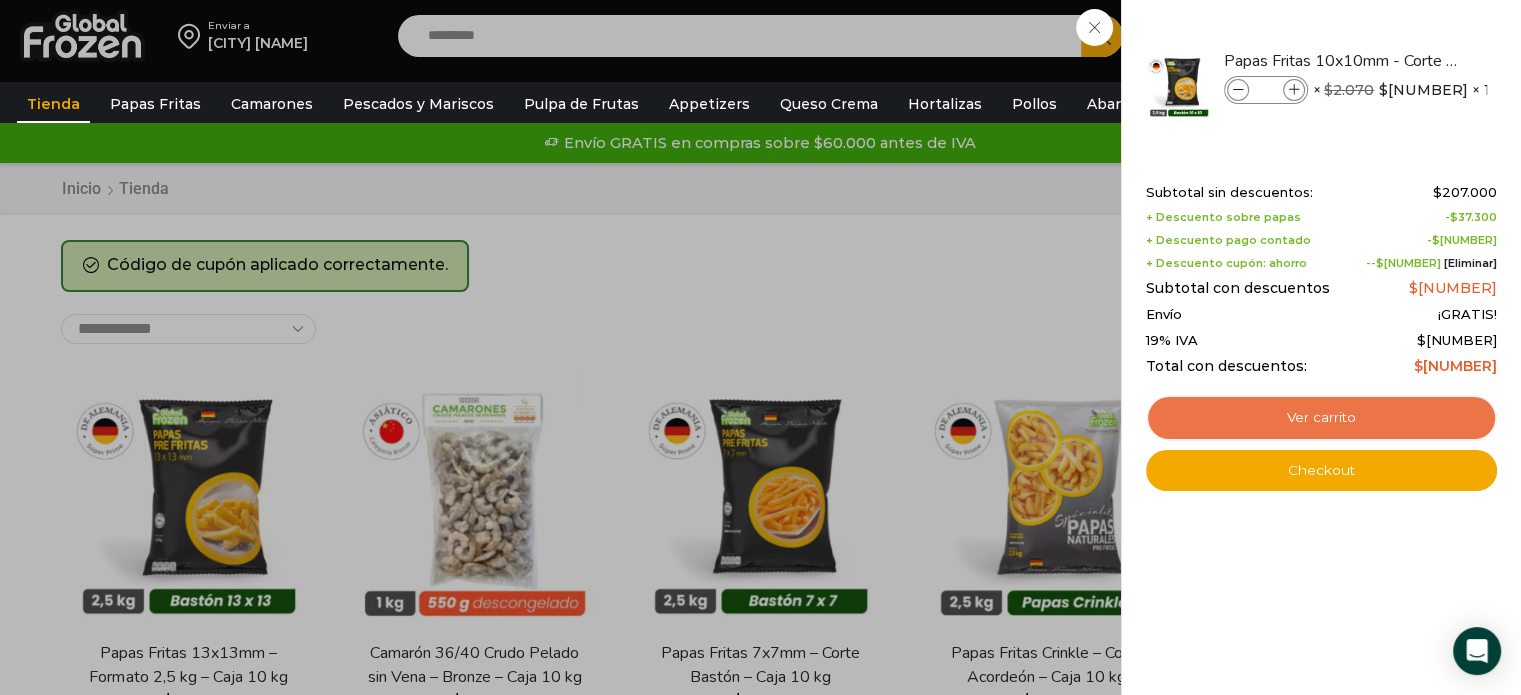 click on "Ver carrito" at bounding box center [1321, 418] 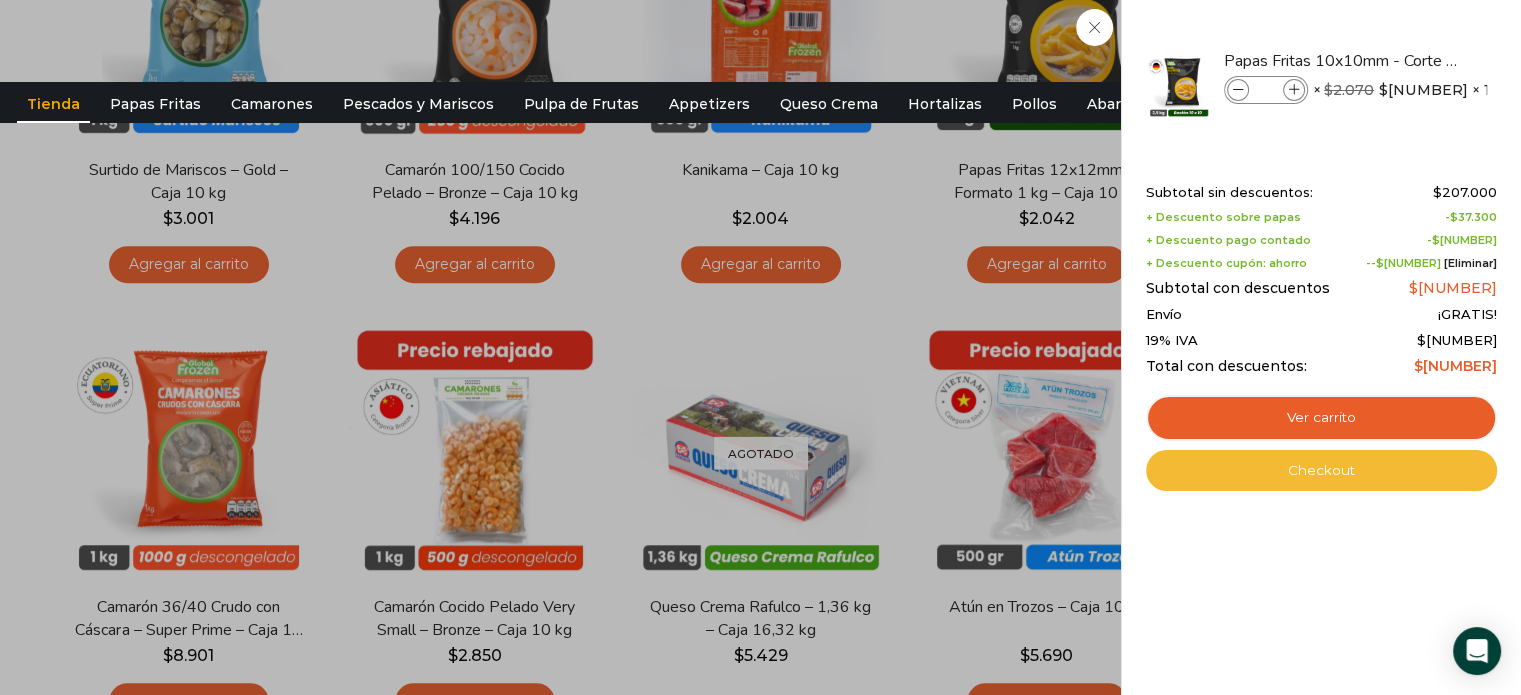 scroll, scrollTop: 1200, scrollLeft: 0, axis: vertical 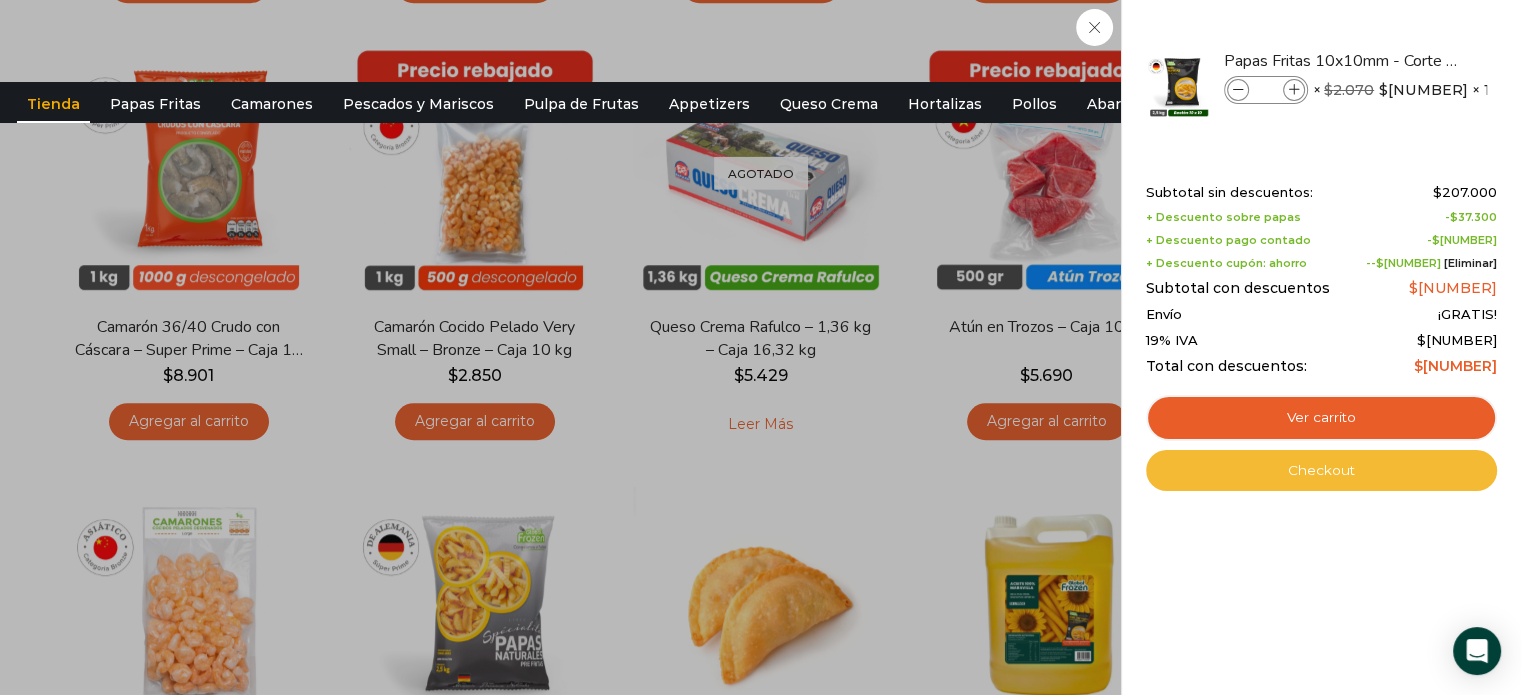 click on "Checkout" at bounding box center (1321, 471) 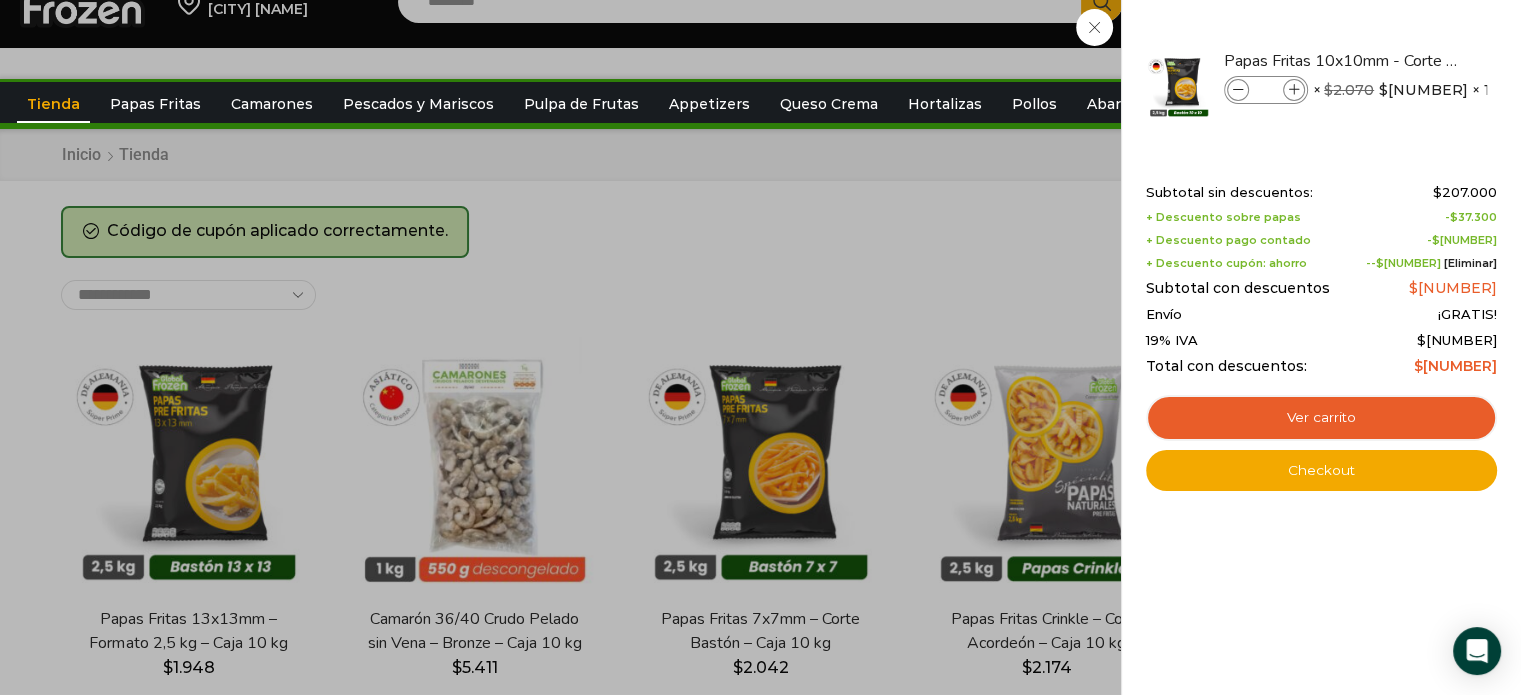 scroll, scrollTop: 0, scrollLeft: 0, axis: both 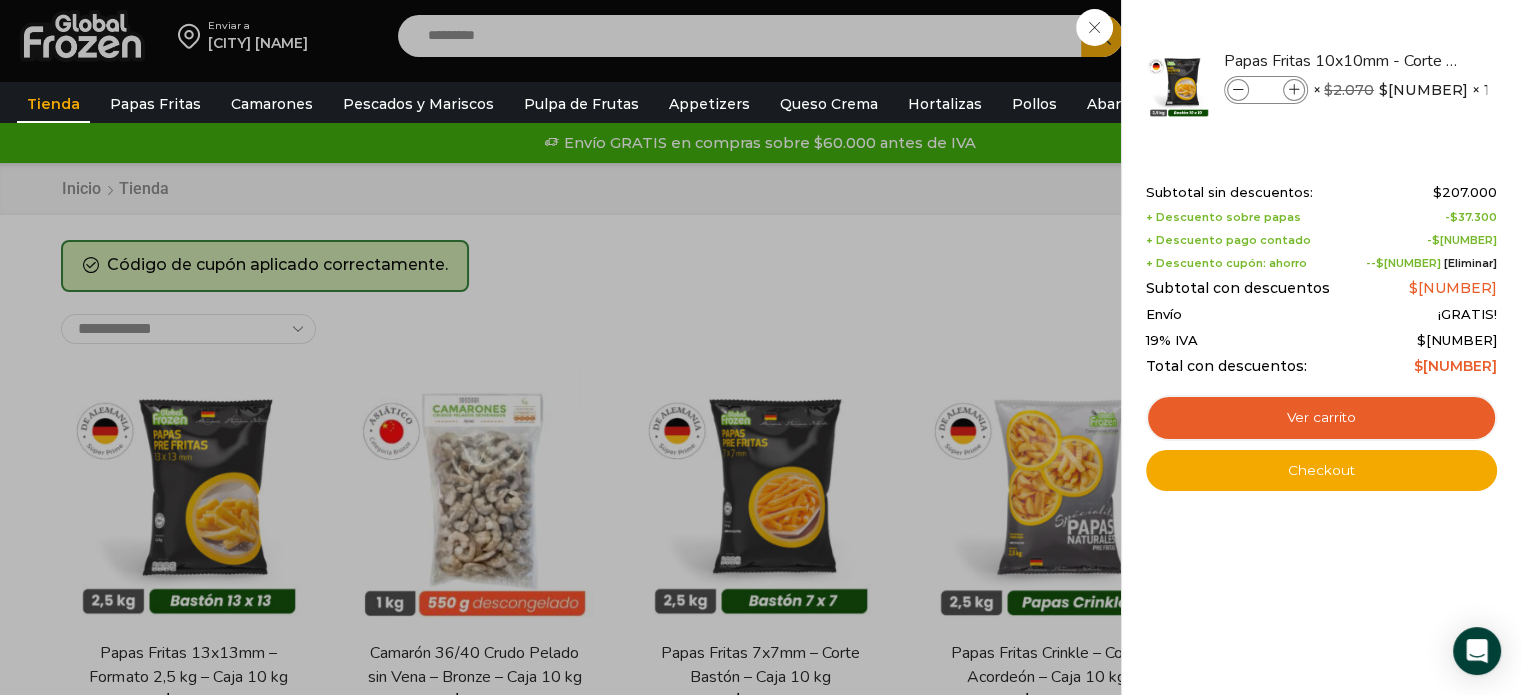 click on "10
Carrito
10
10
Shopping Cart" at bounding box center (1451, 36) 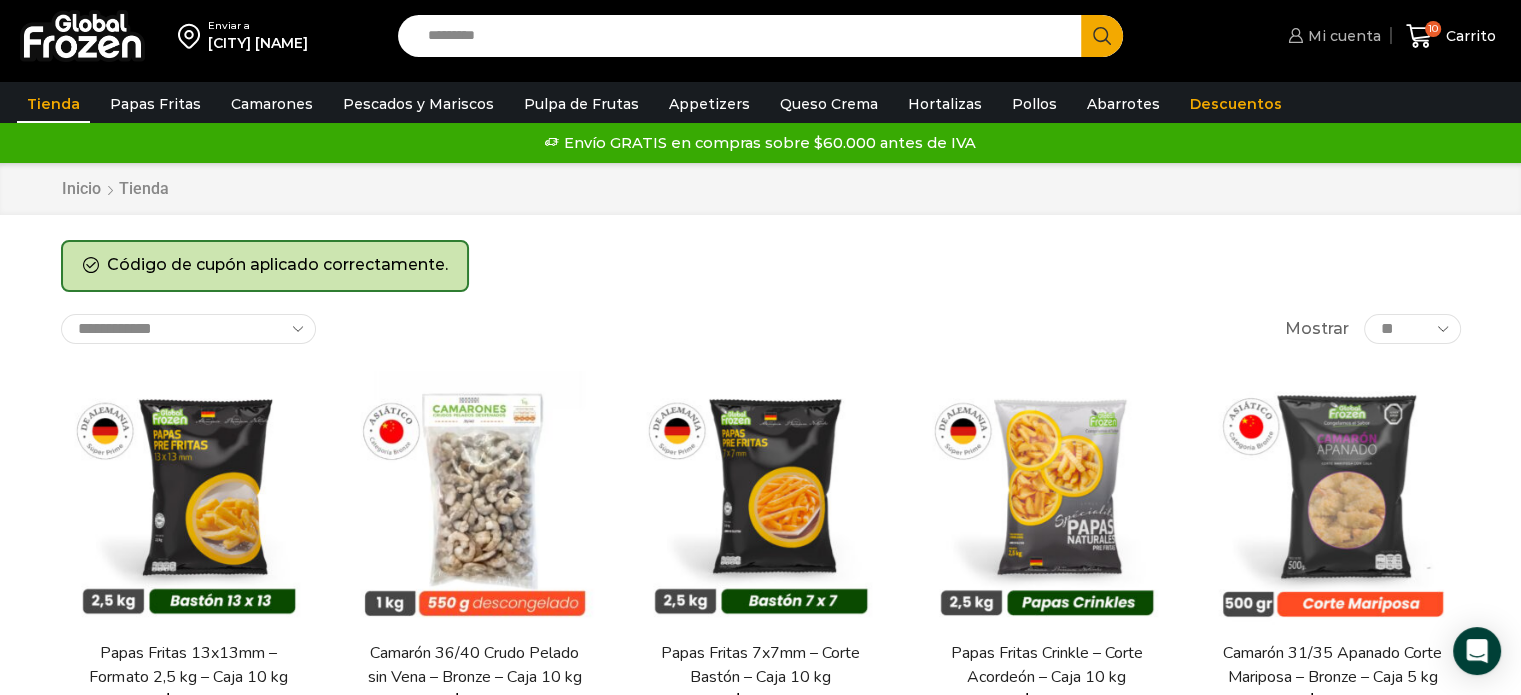 click on "Mi cuenta" at bounding box center [1342, 36] 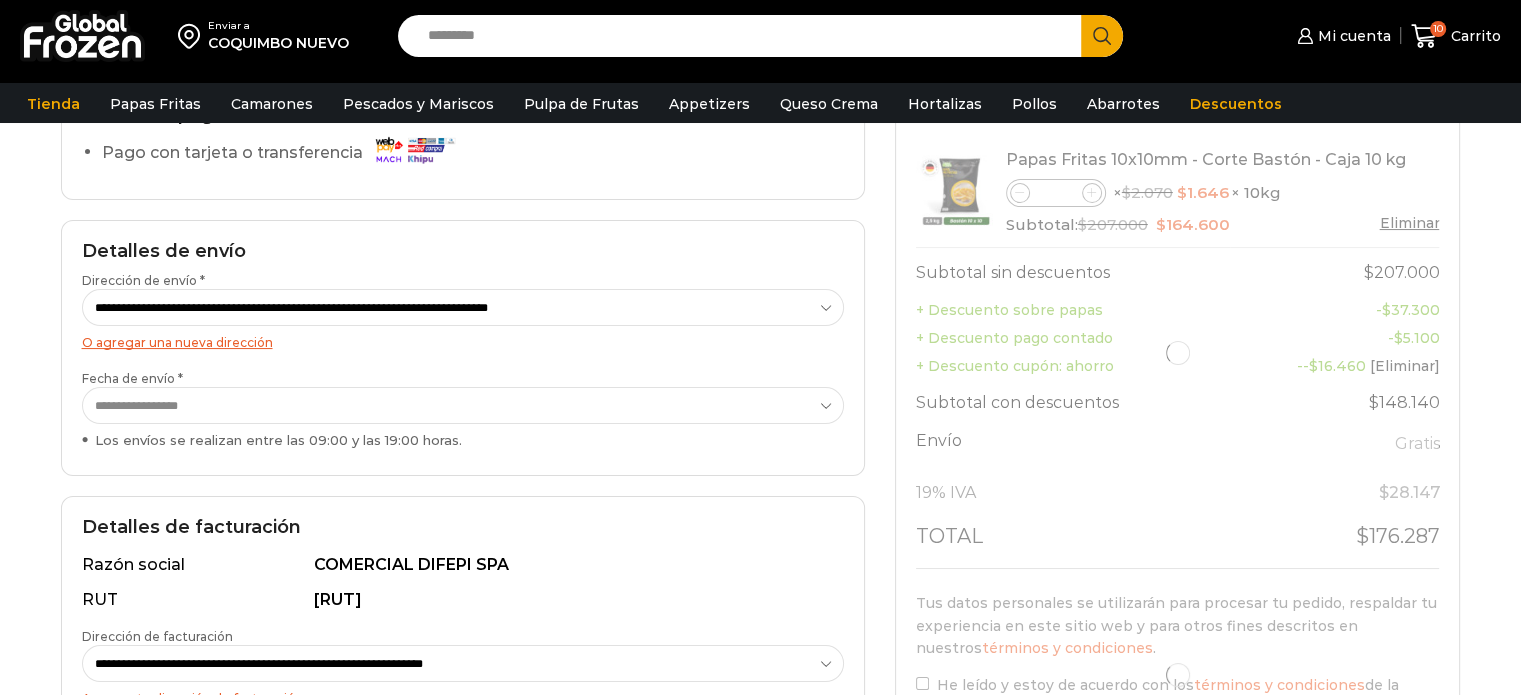 scroll, scrollTop: 300, scrollLeft: 0, axis: vertical 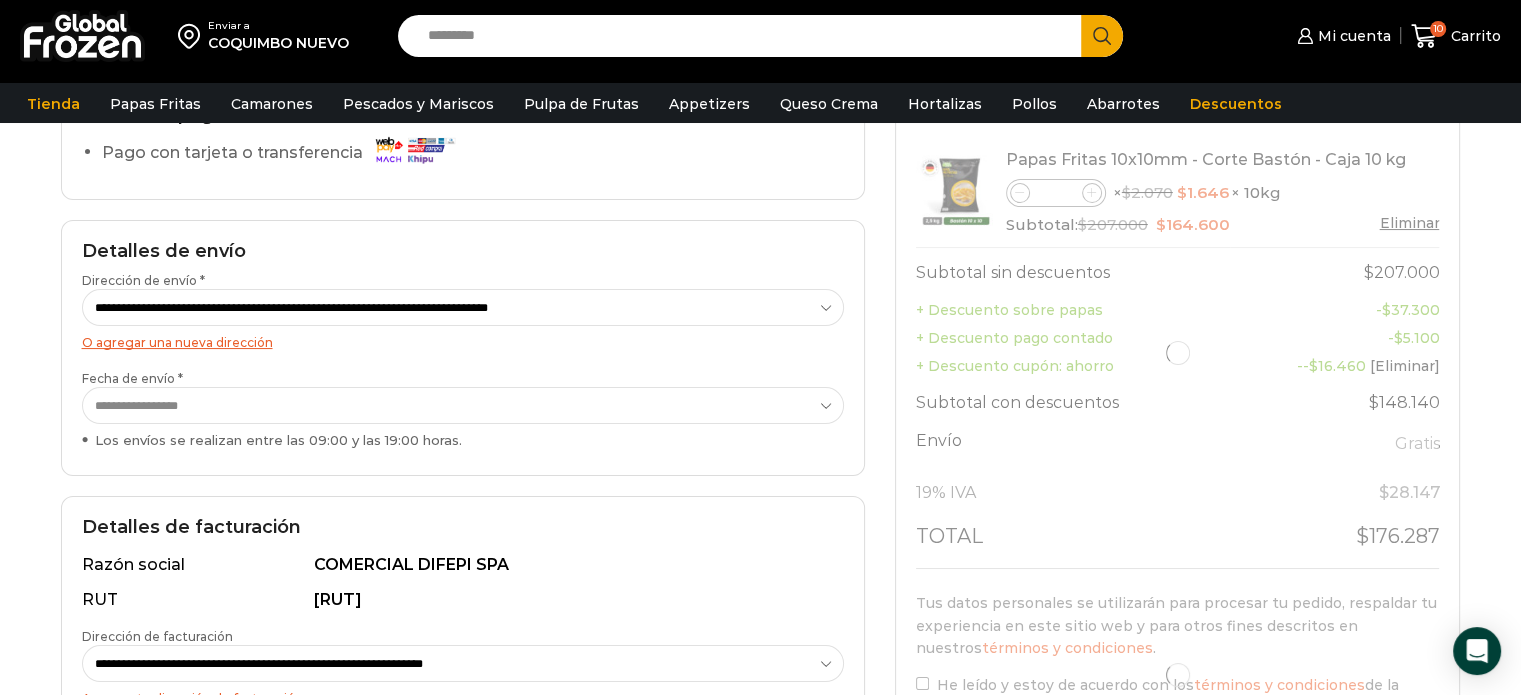 click on "**********" at bounding box center (463, 405) 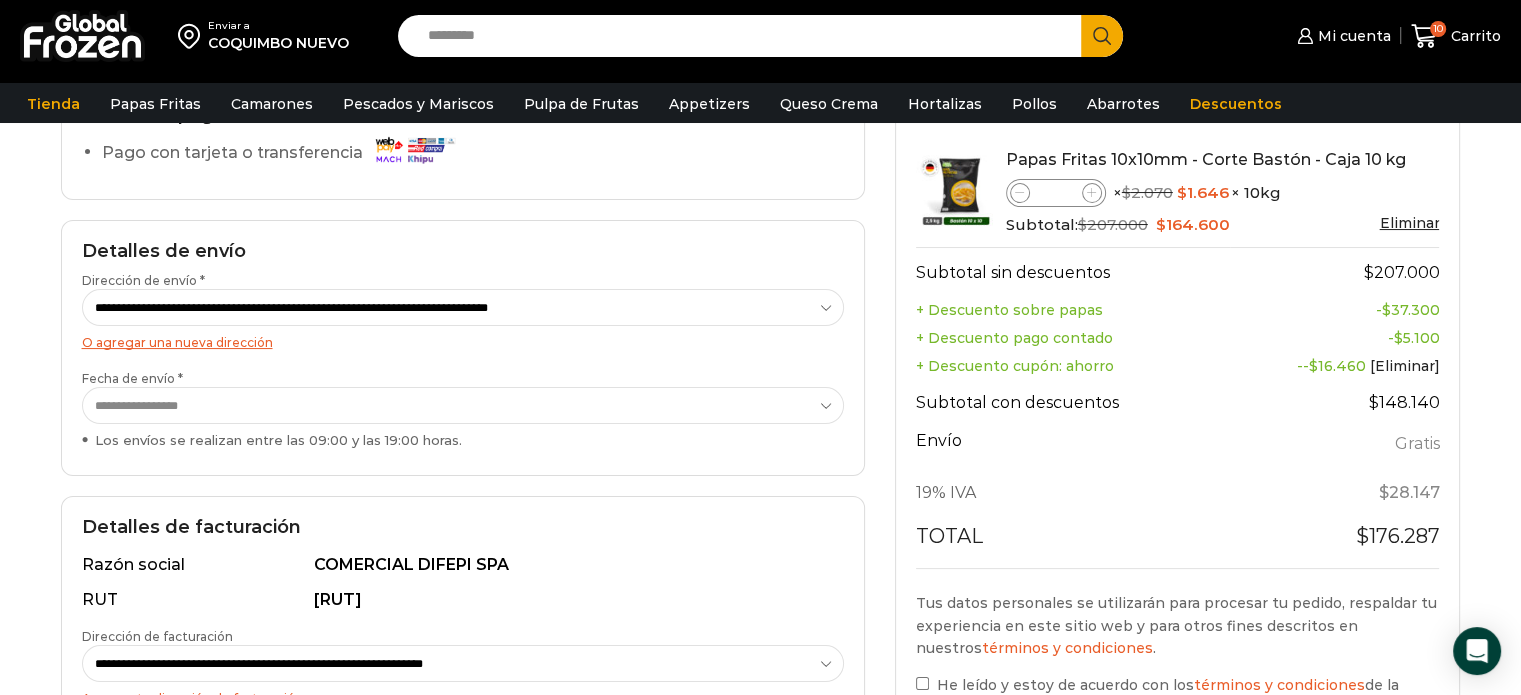 click on "**********" at bounding box center [463, 405] 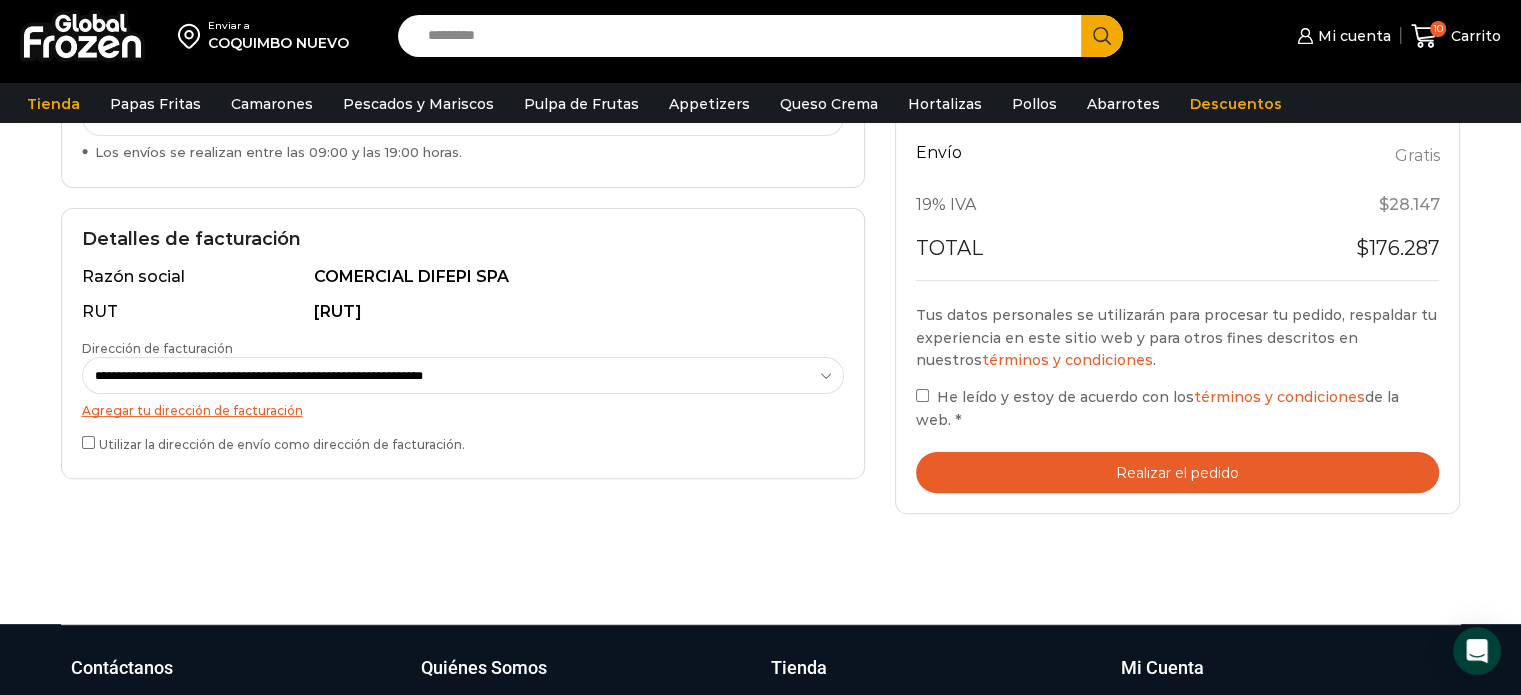 scroll, scrollTop: 500, scrollLeft: 0, axis: vertical 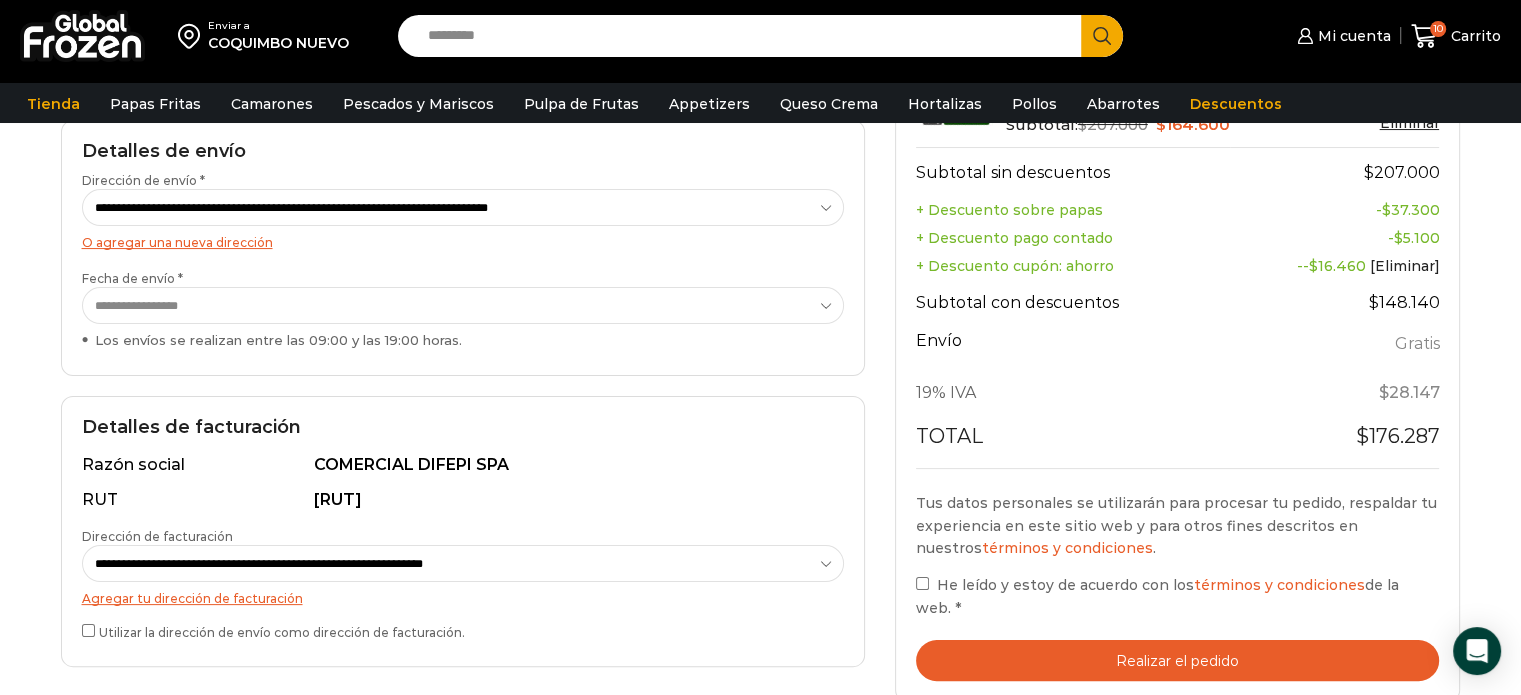 click on "Realizar el pedido" at bounding box center (1178, 660) 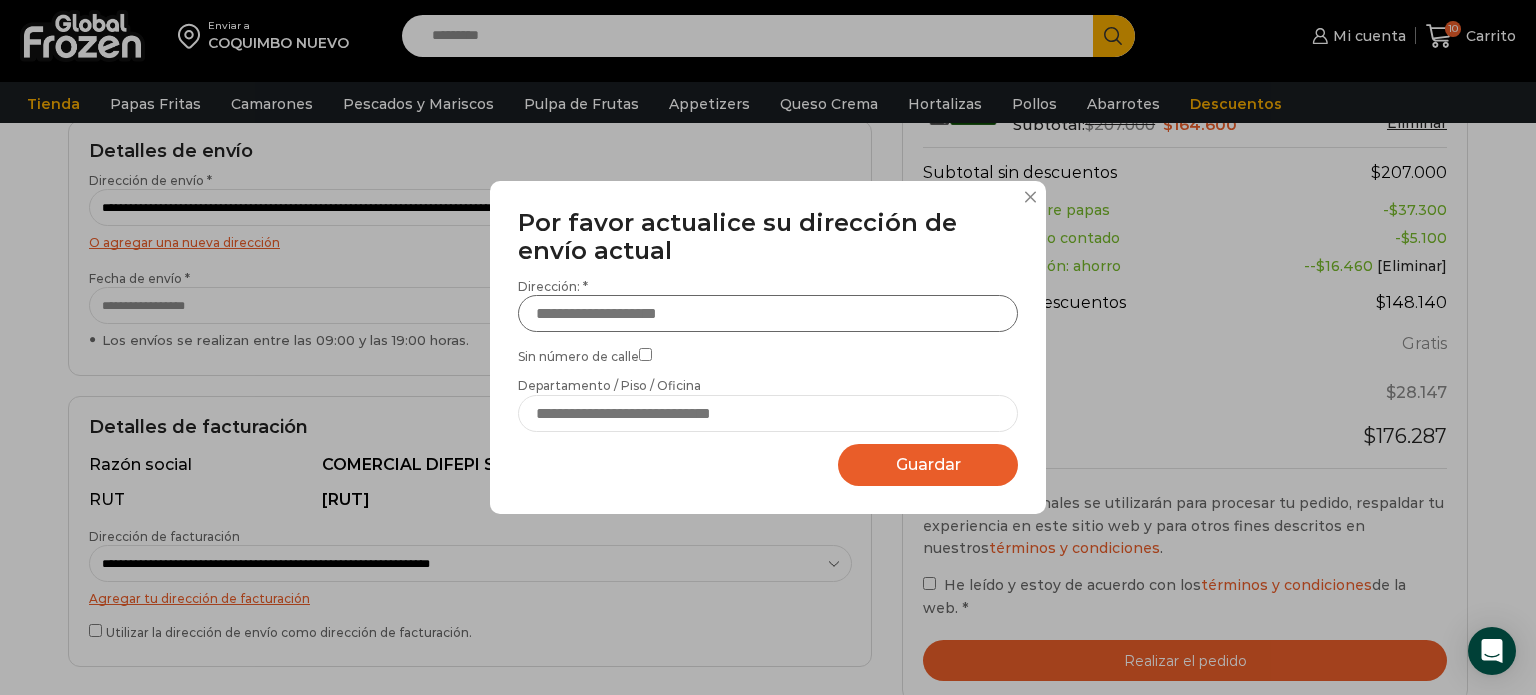 click on "Dirección: *" at bounding box center (768, 313) 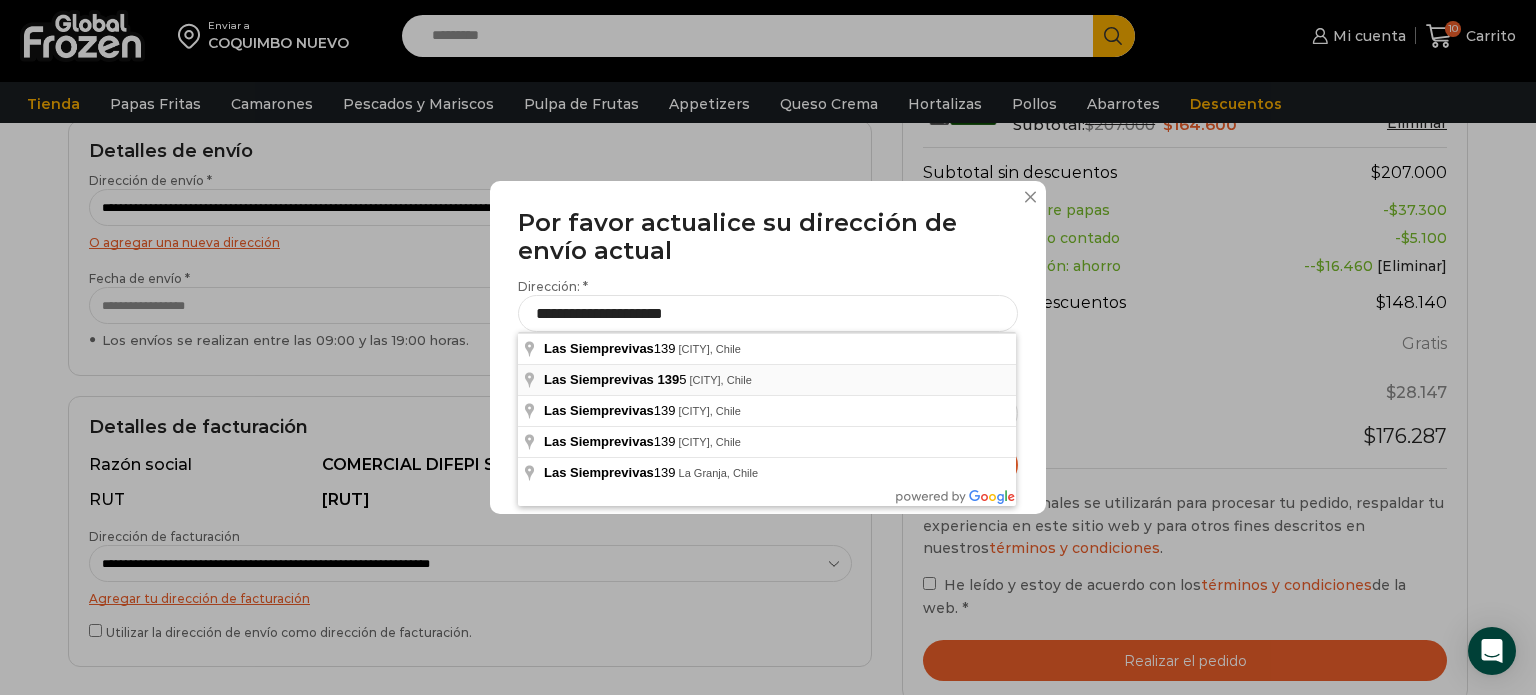 type on "**********" 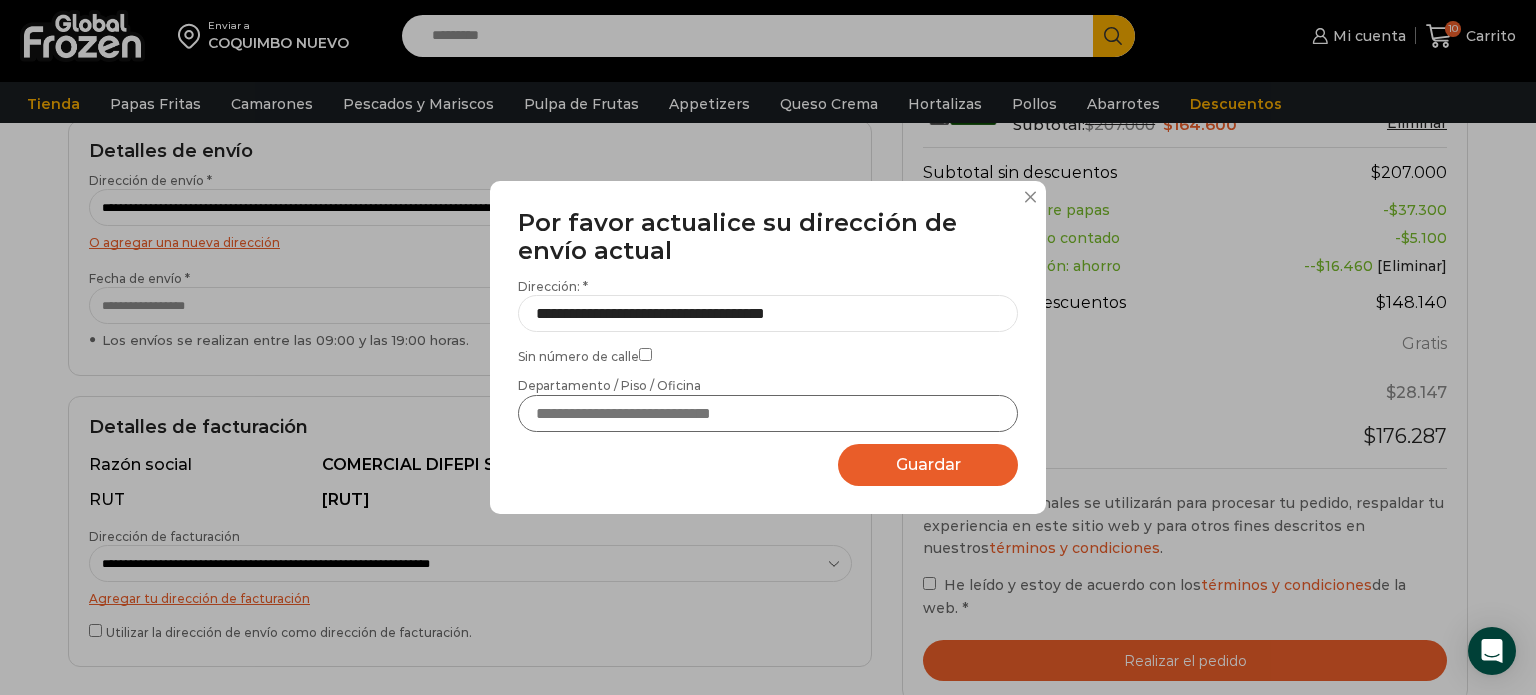 click on "Departamento / Piso / Oficina" at bounding box center (768, 413) 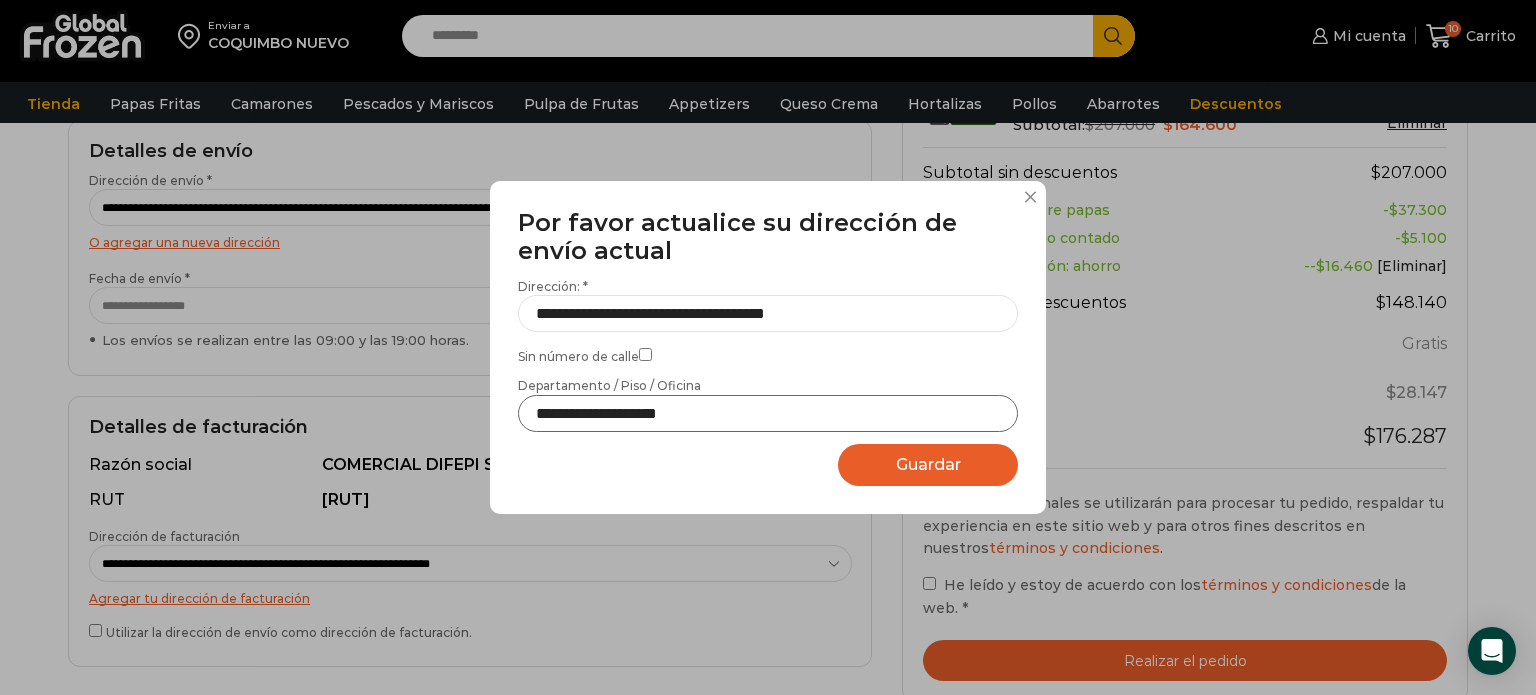 type on "**********" 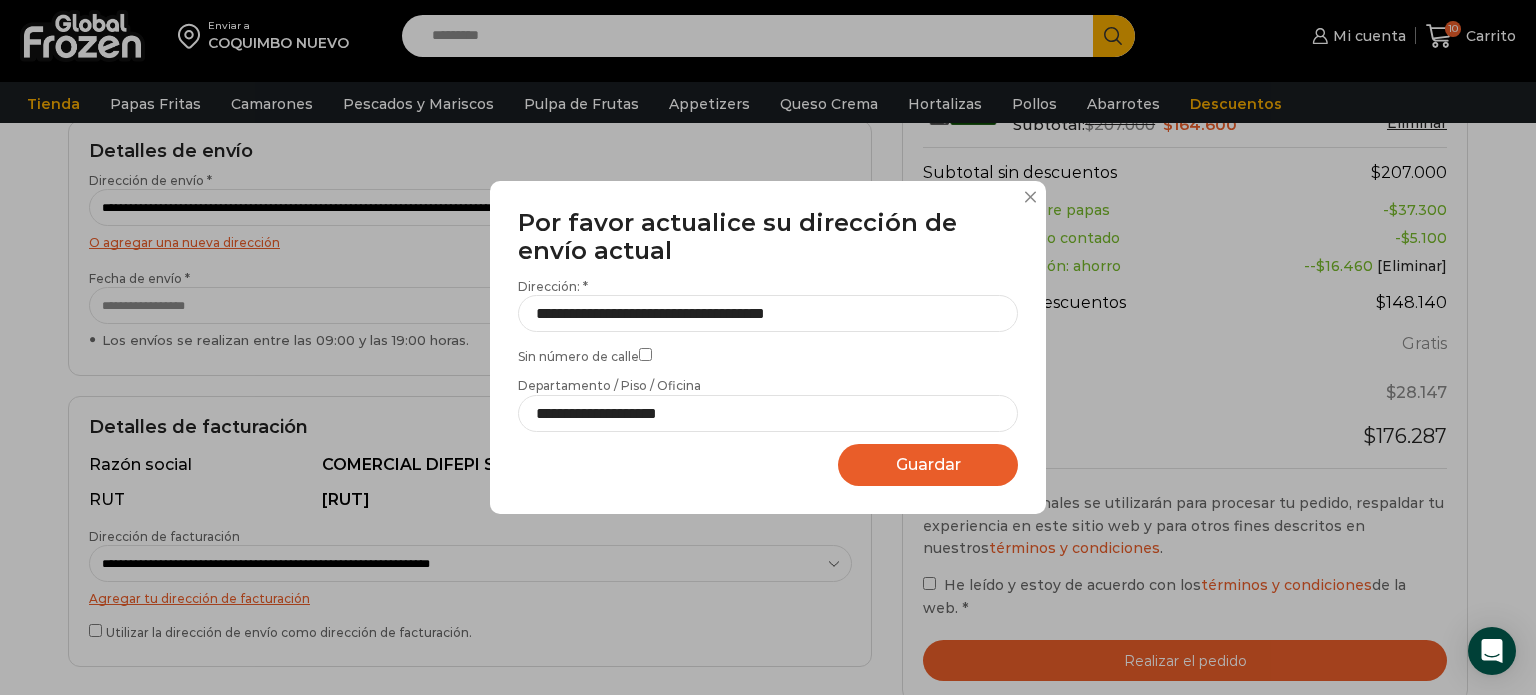 click on "Guardar" at bounding box center [928, 464] 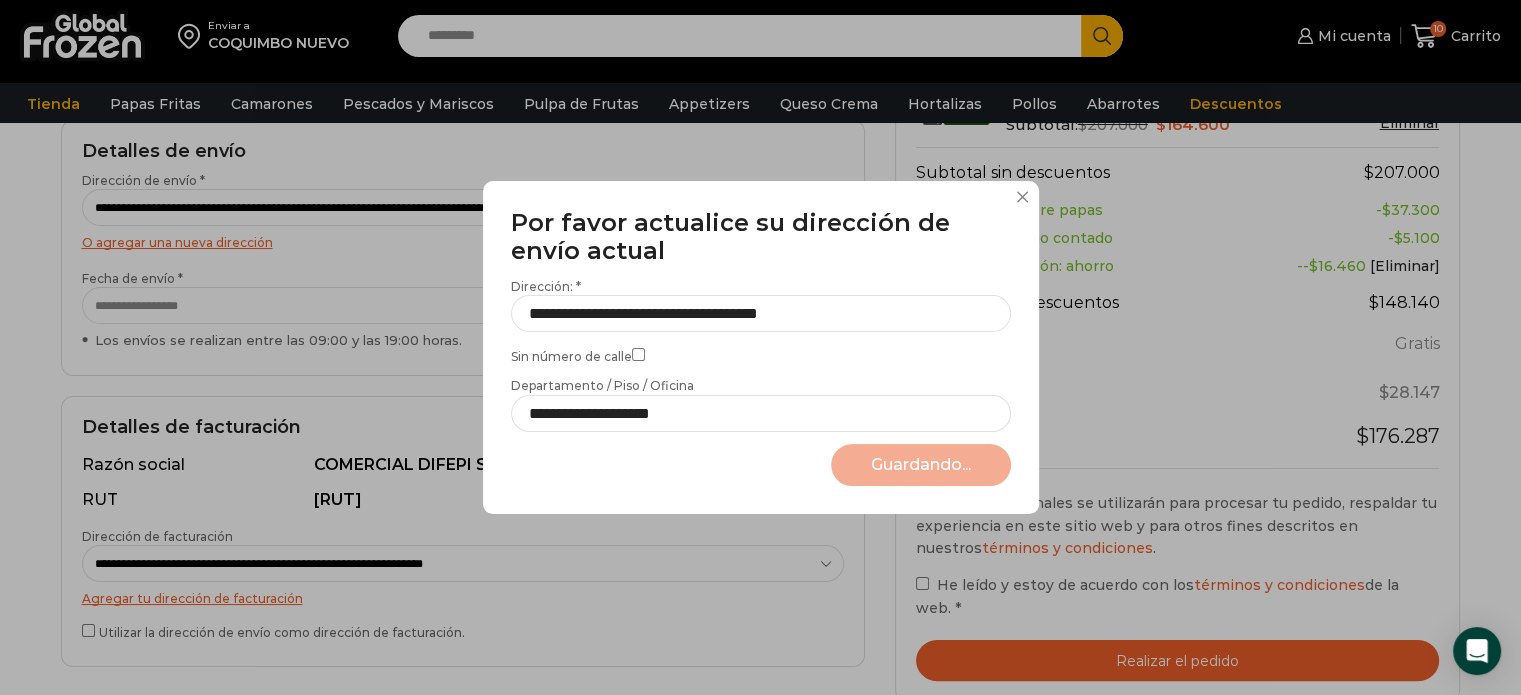 select on "*******" 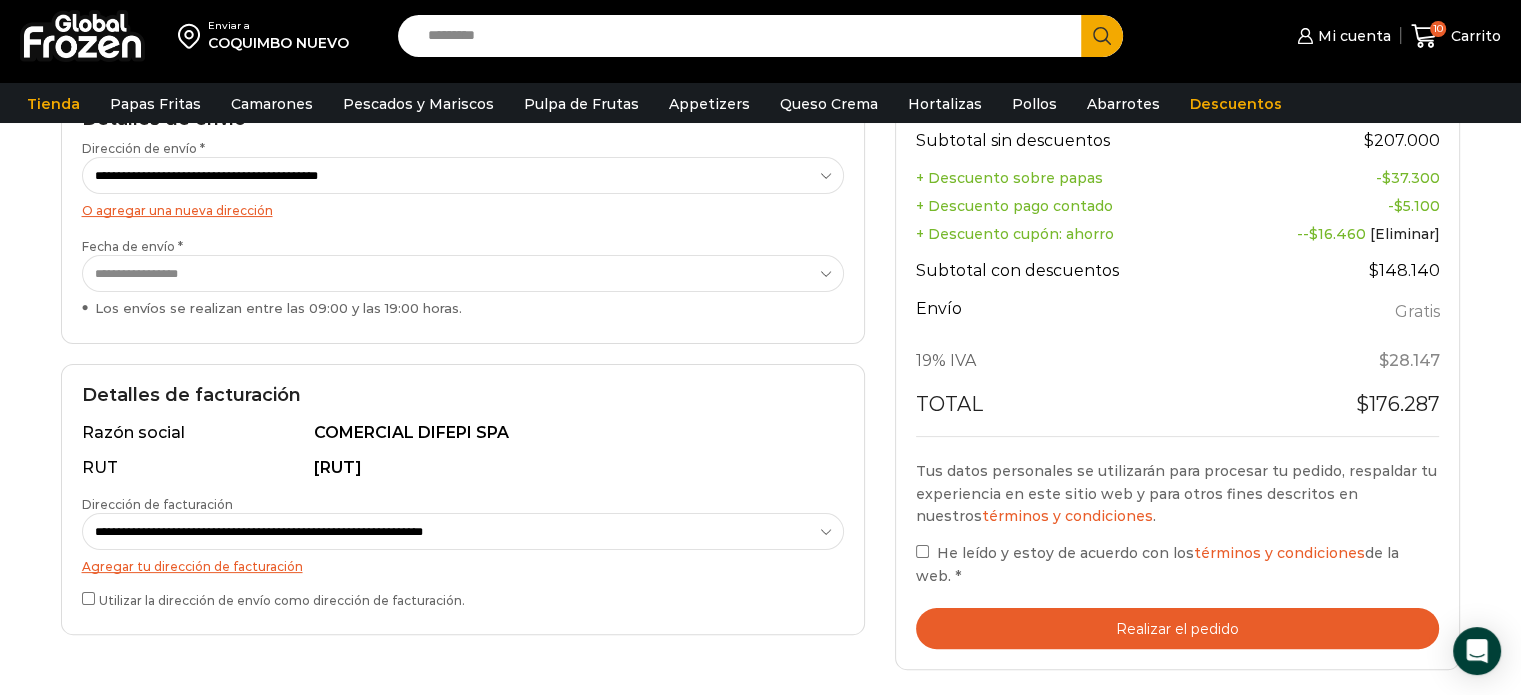 scroll, scrollTop: 500, scrollLeft: 0, axis: vertical 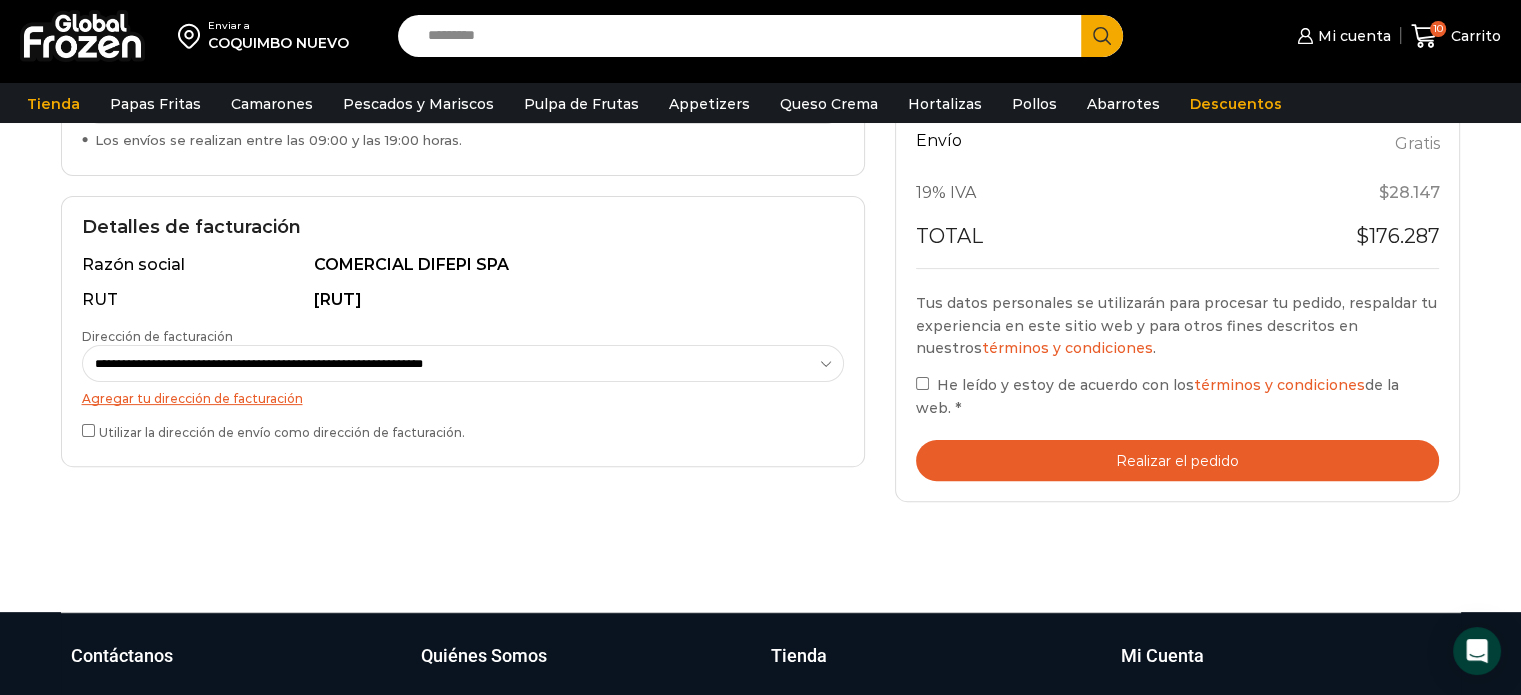 click on "Realizar el pedido" at bounding box center (1178, 460) 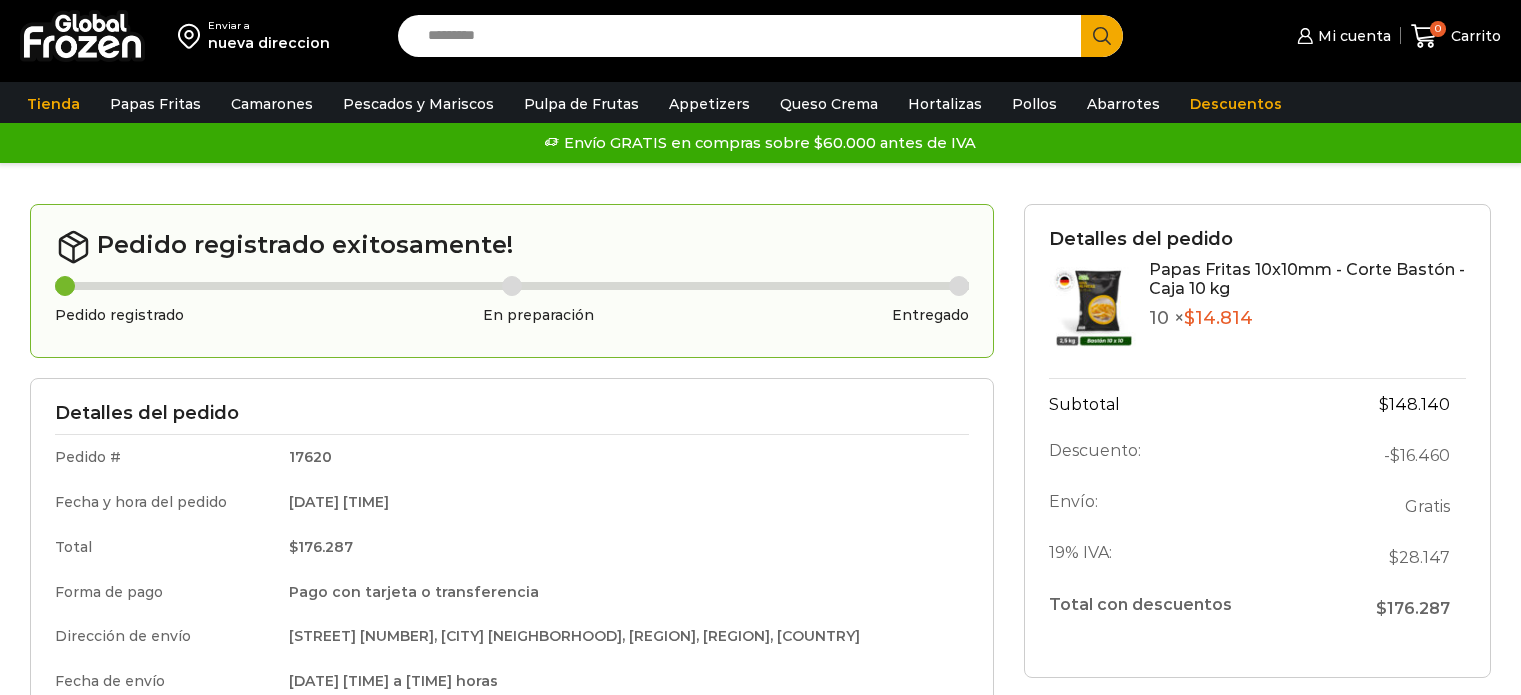 scroll, scrollTop: 0, scrollLeft: 0, axis: both 